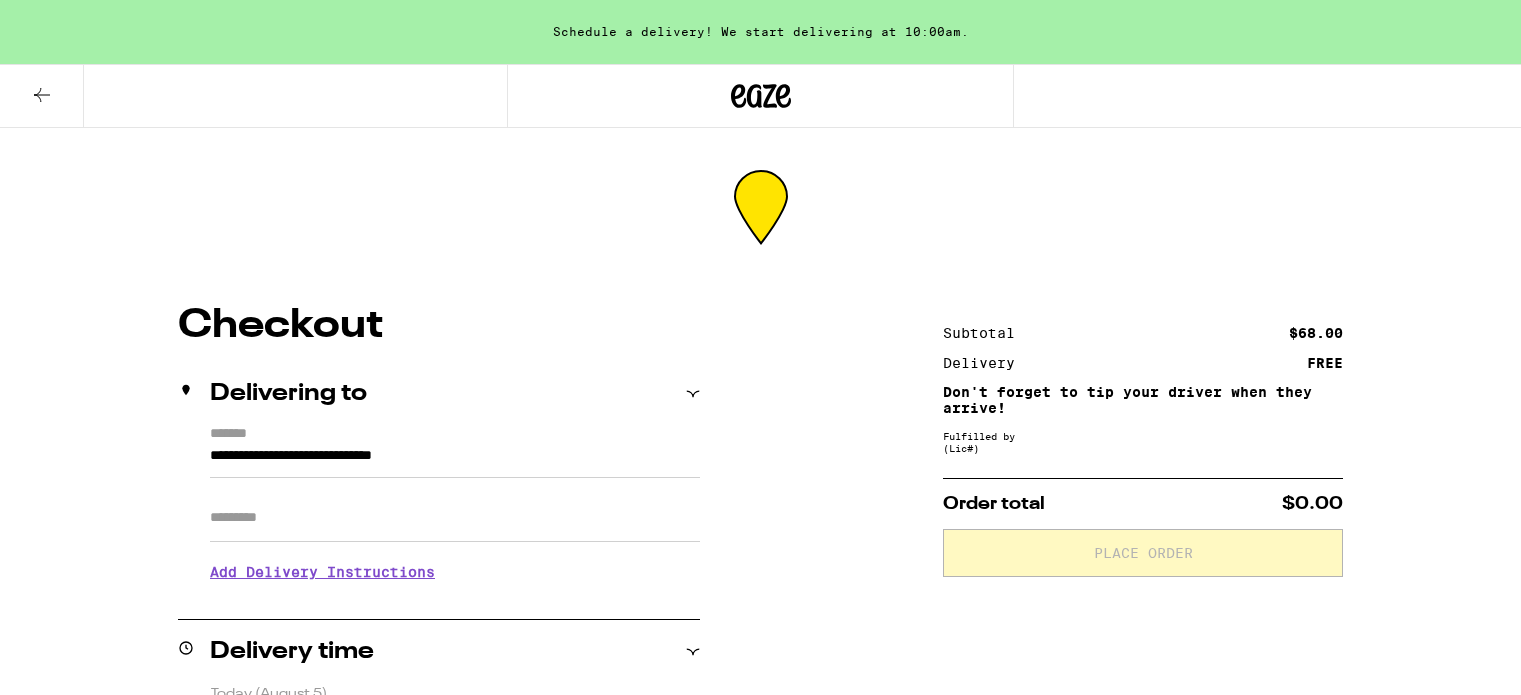 scroll, scrollTop: 0, scrollLeft: 0, axis: both 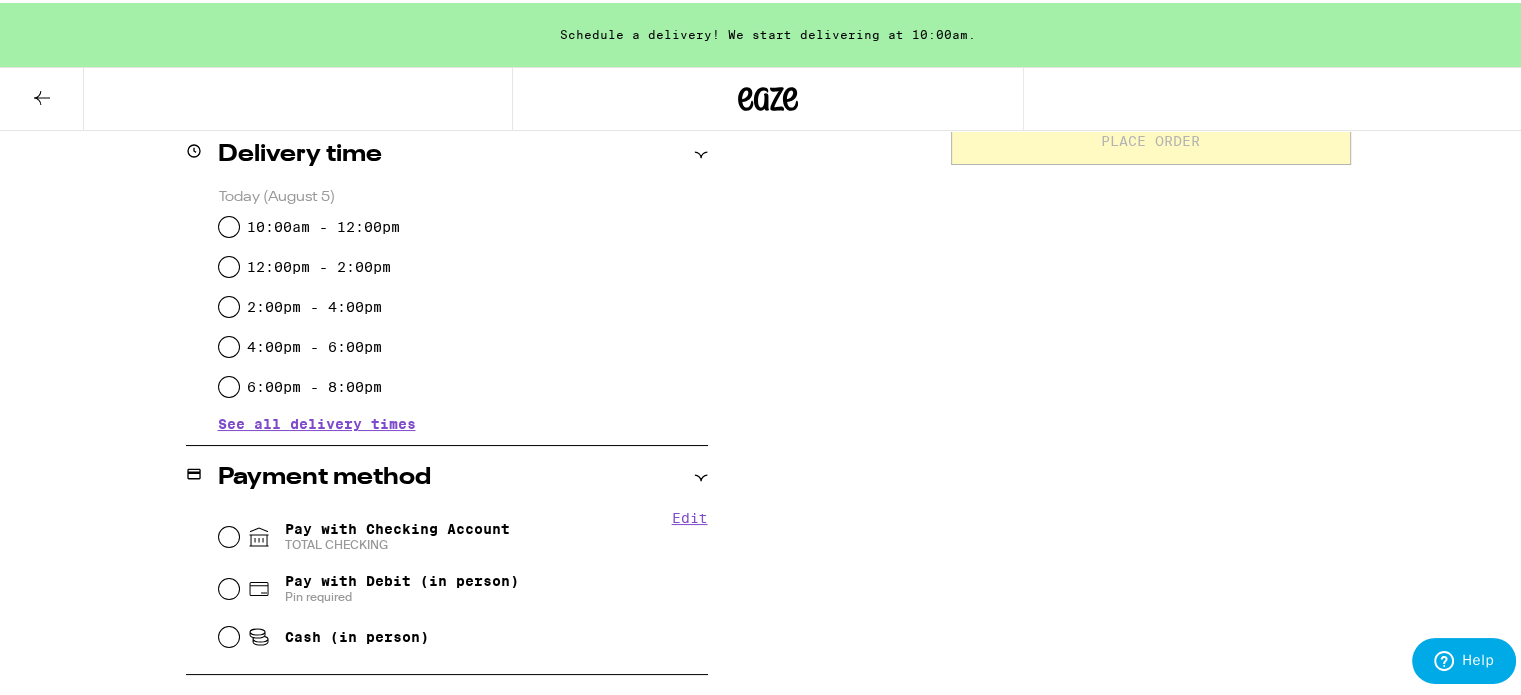 click on "10:00am - 12:00pm" at bounding box center (463, 224) 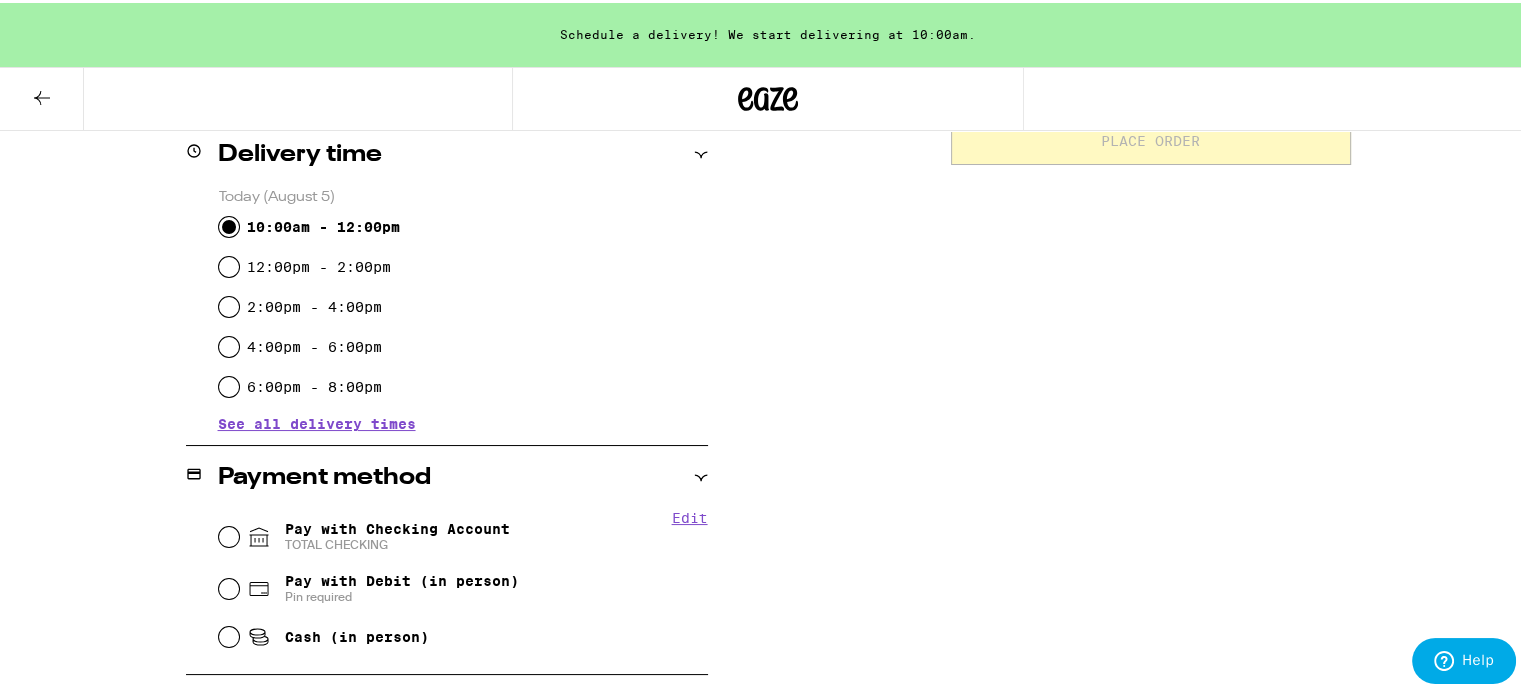 click on "10:00am - 12:00pm" at bounding box center (229, 224) 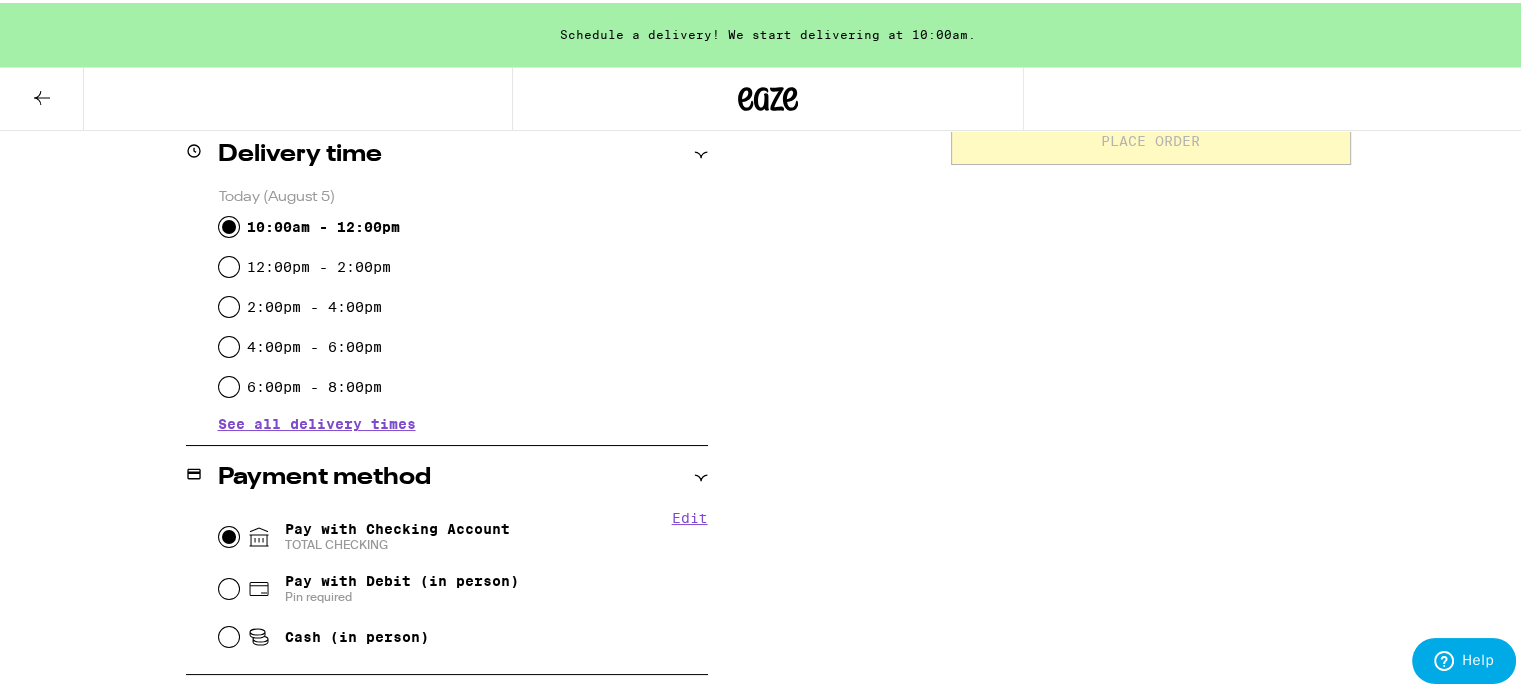 click on "Pay with Checking Account TOTAL CHECKING" at bounding box center (229, 534) 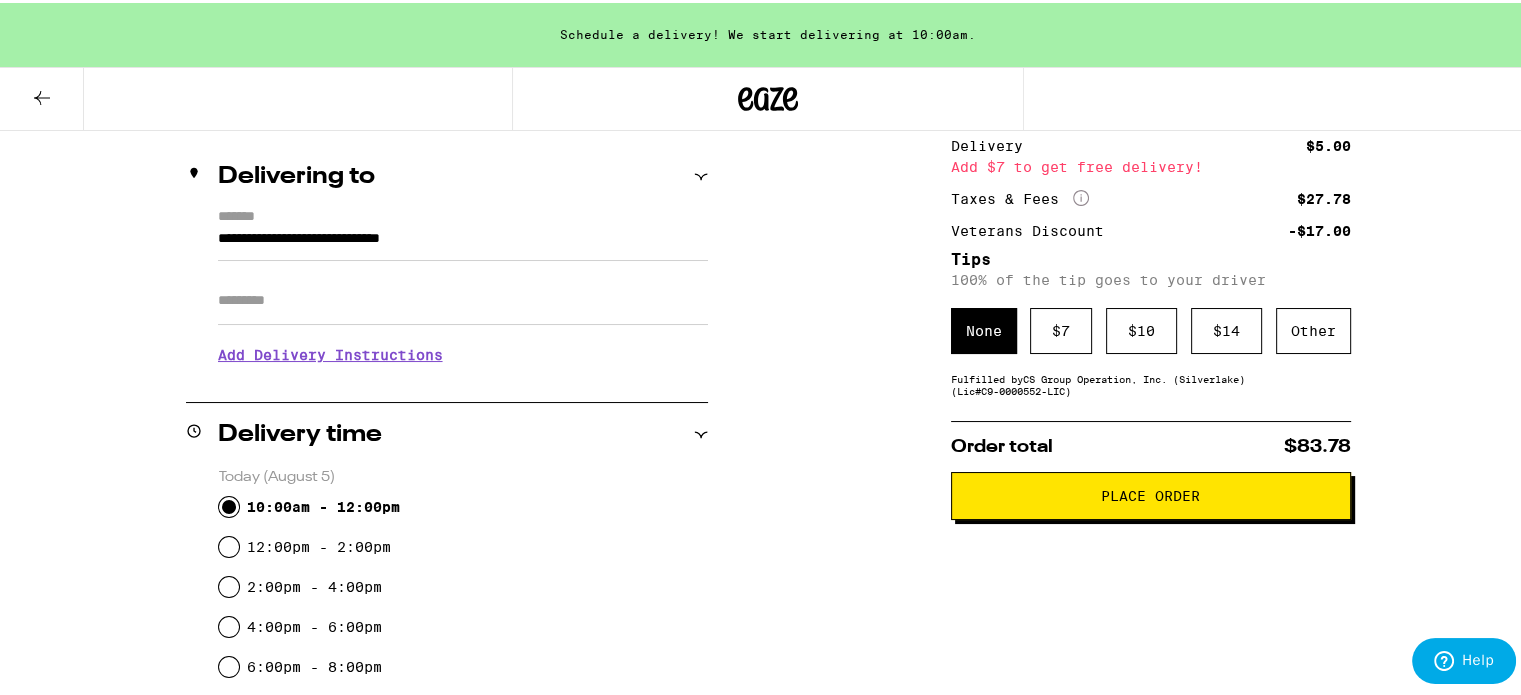 scroll, scrollTop: 0, scrollLeft: 0, axis: both 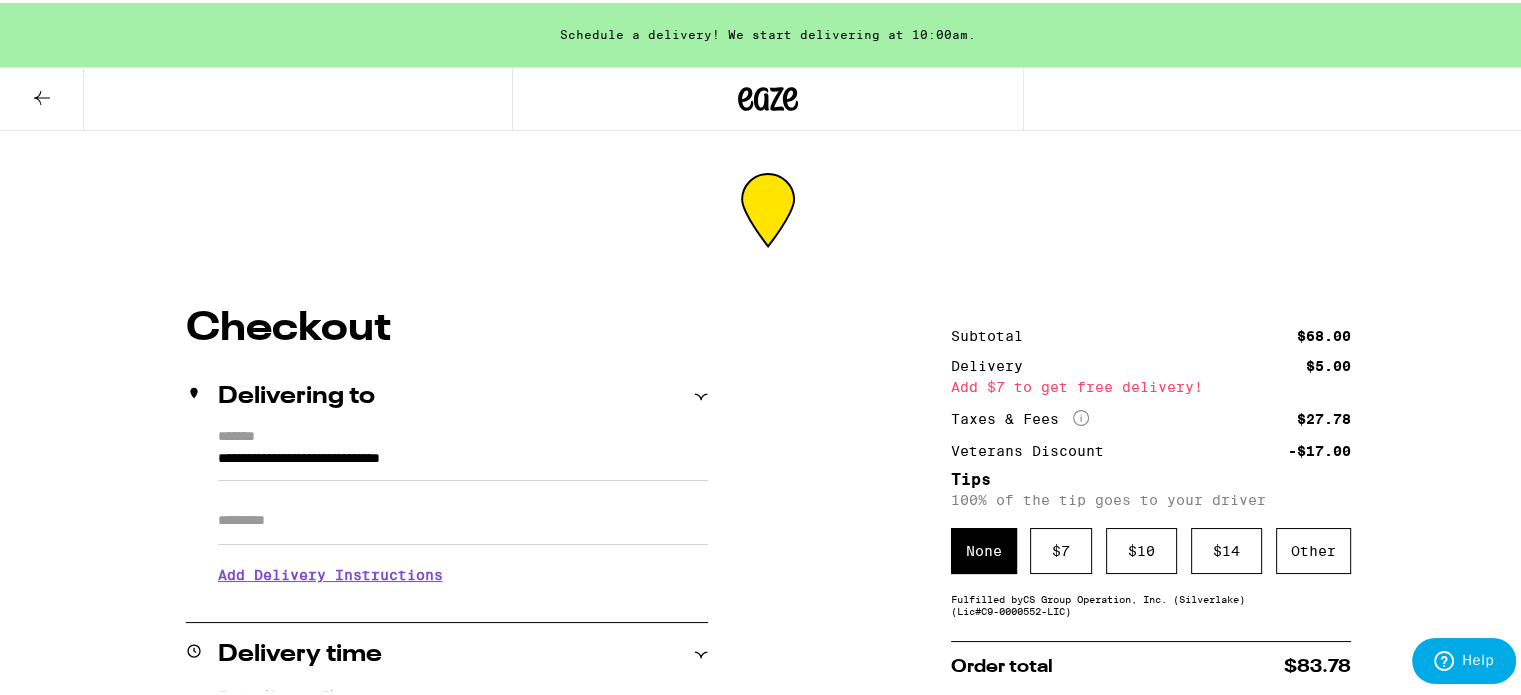click at bounding box center [42, 96] 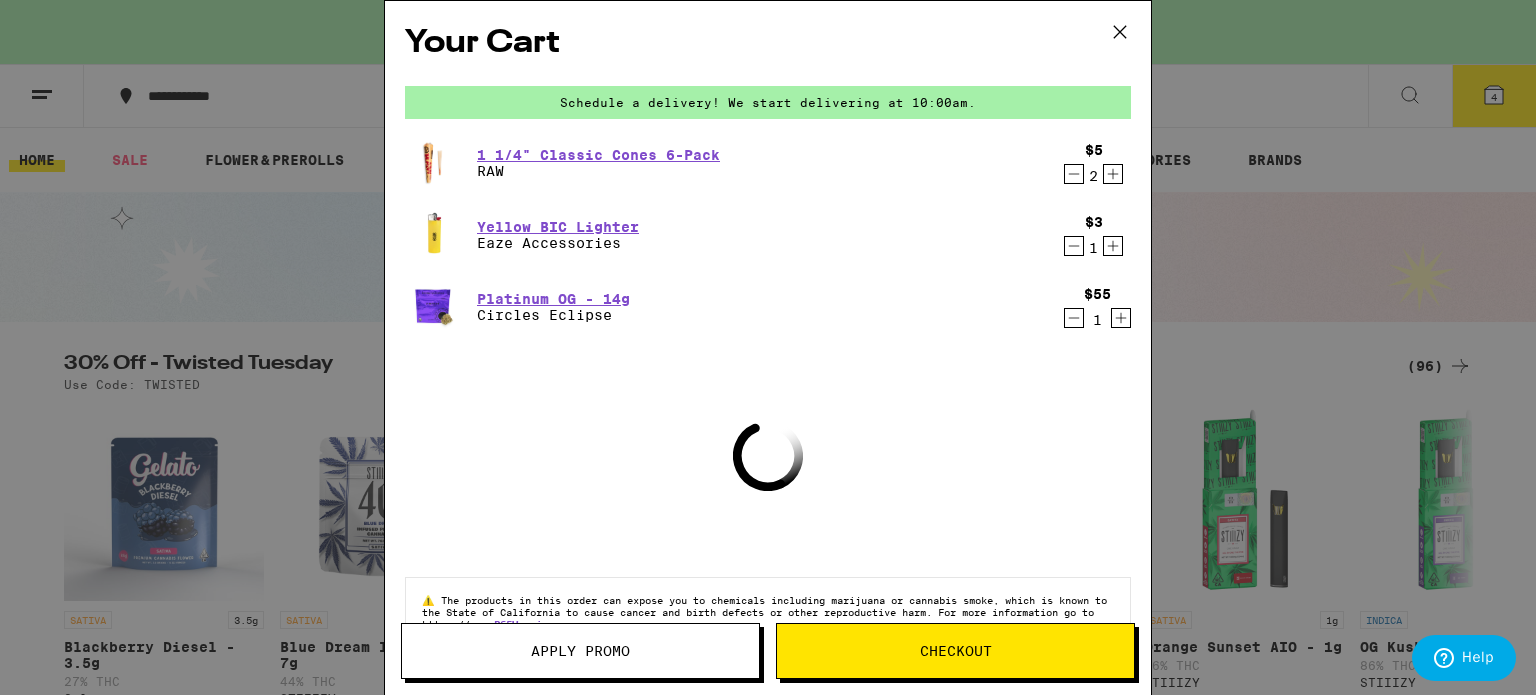 click 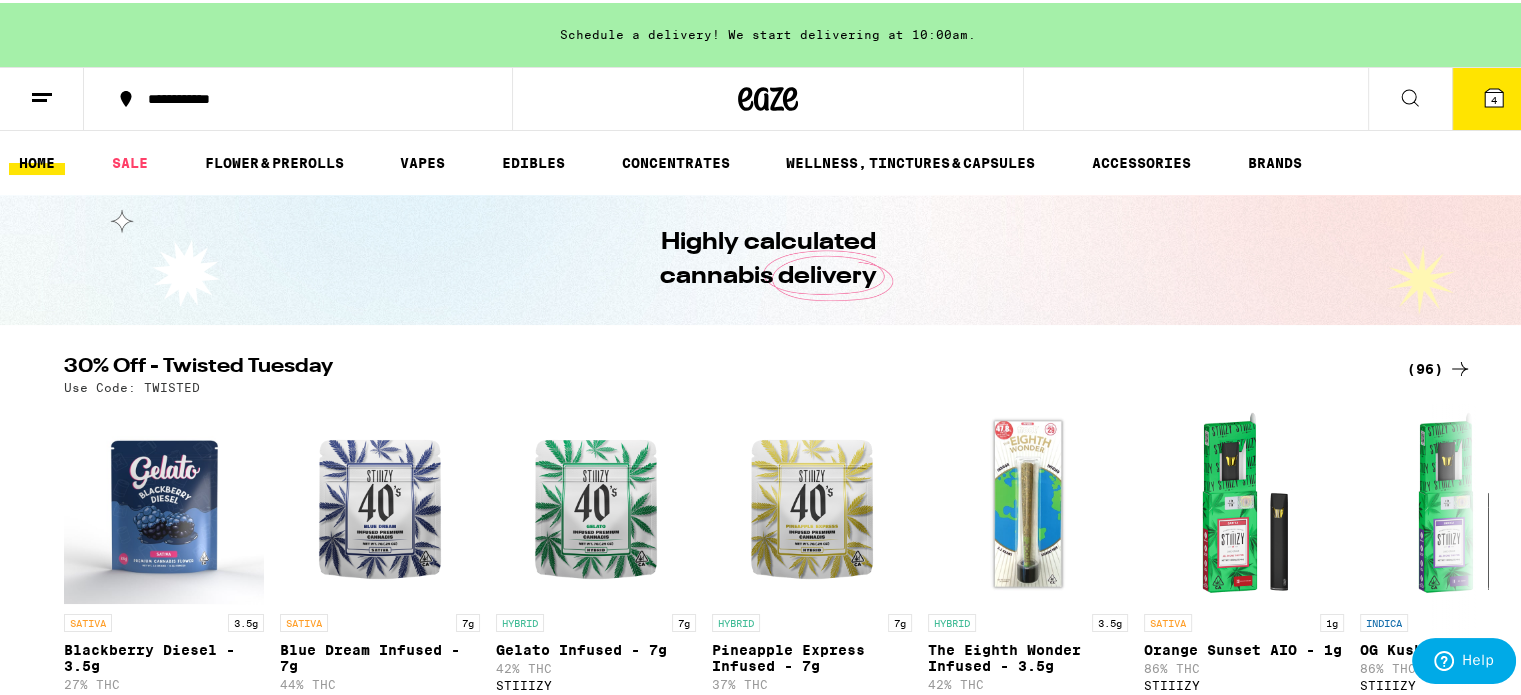 scroll, scrollTop: 0, scrollLeft: 0, axis: both 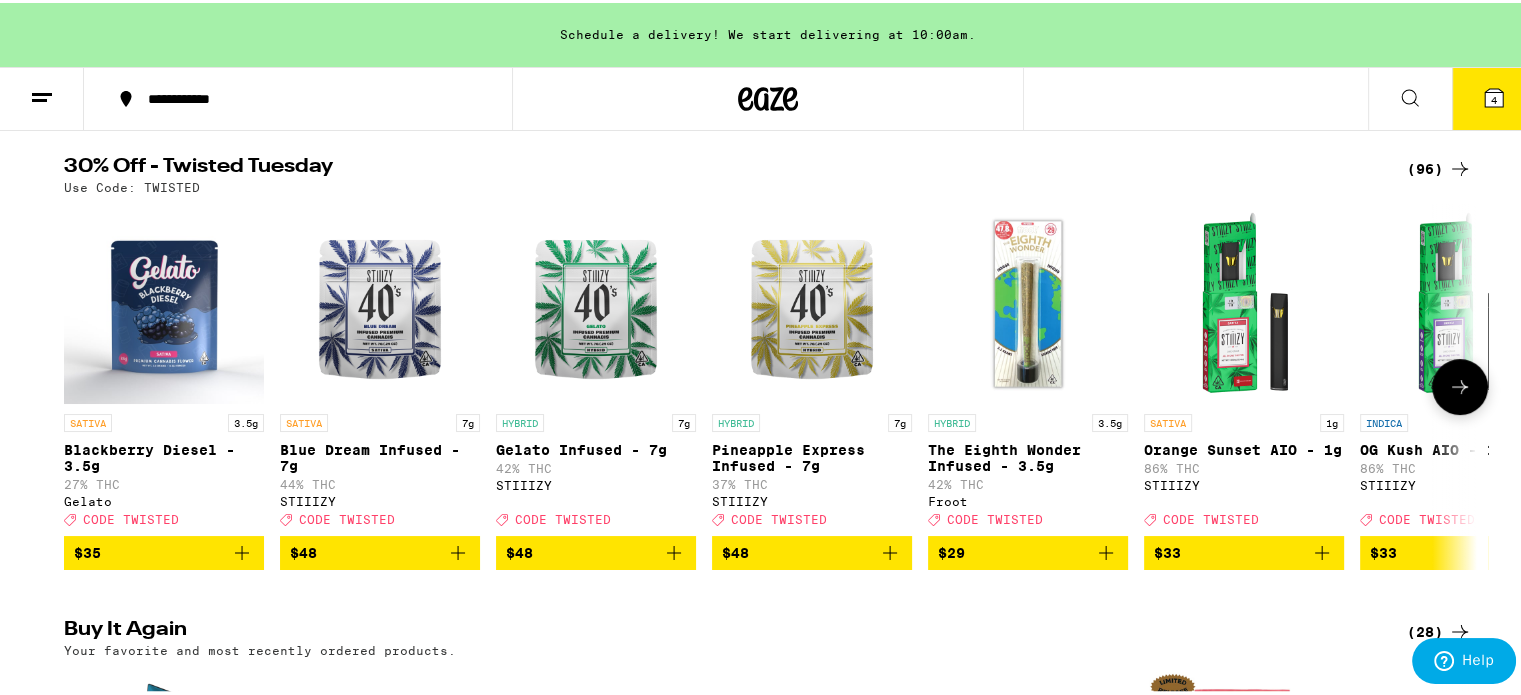 click at bounding box center [1460, 384] 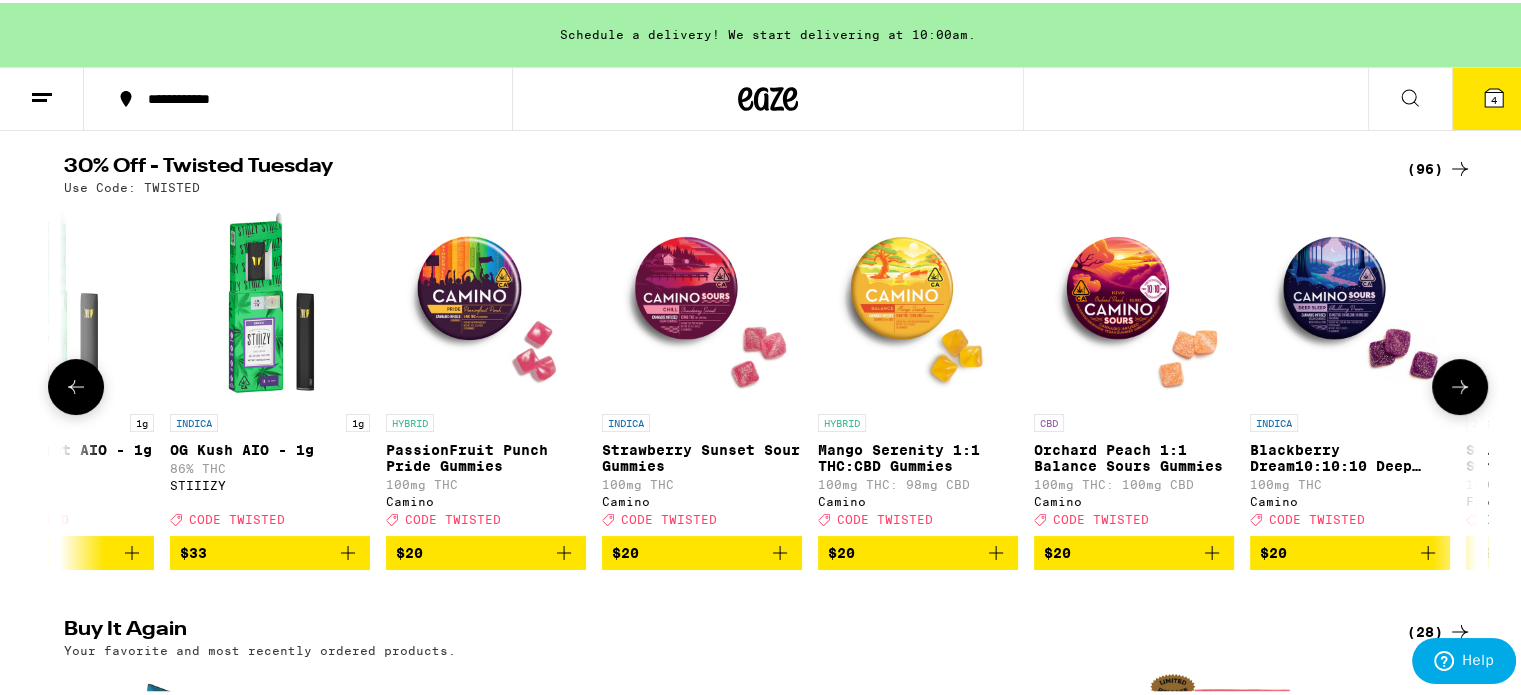click 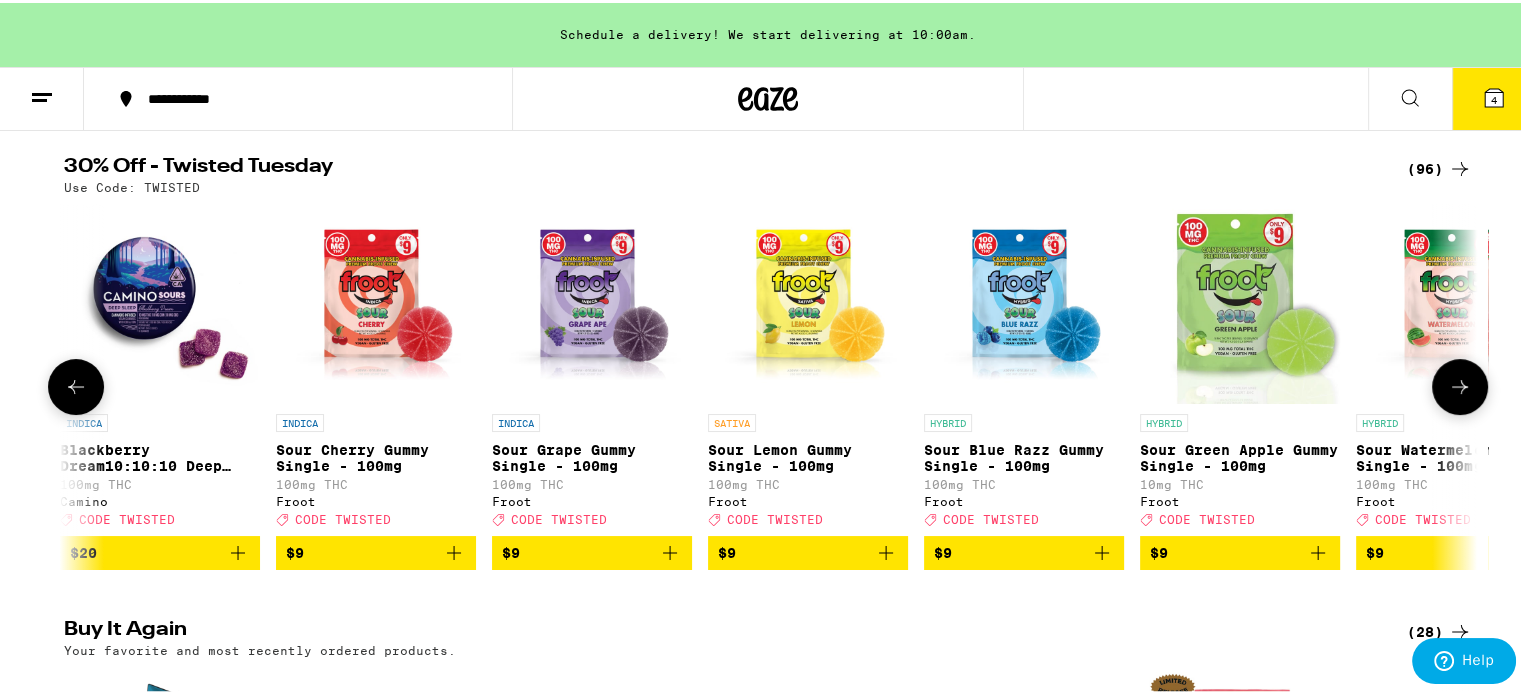 click 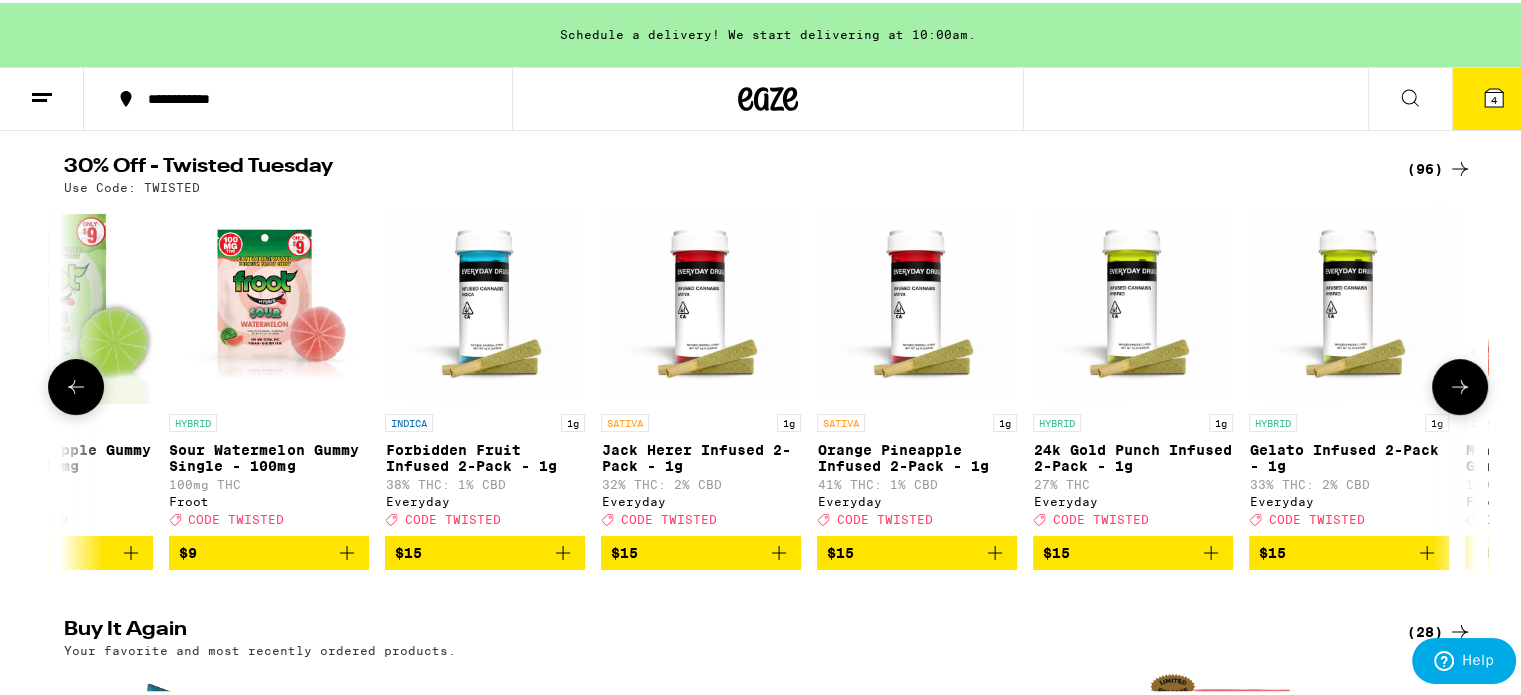 click 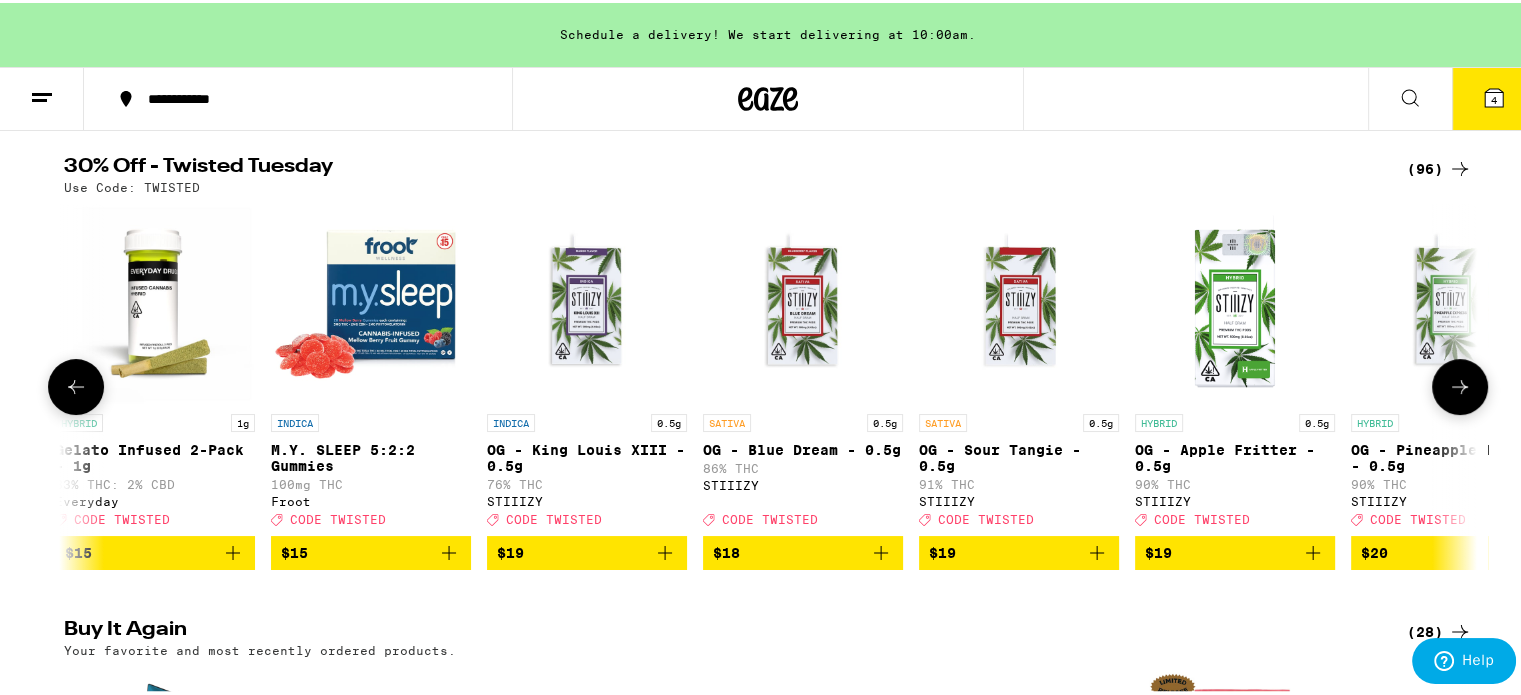 click 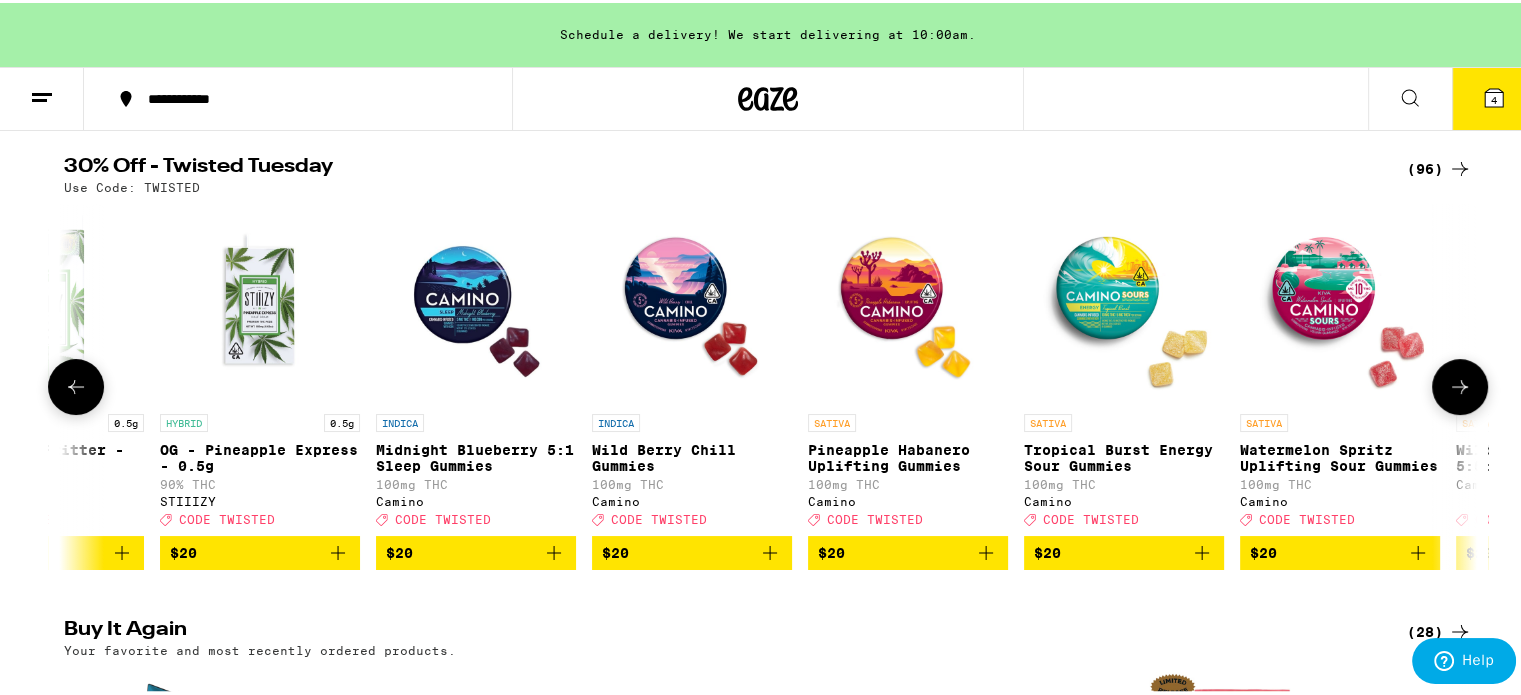 click 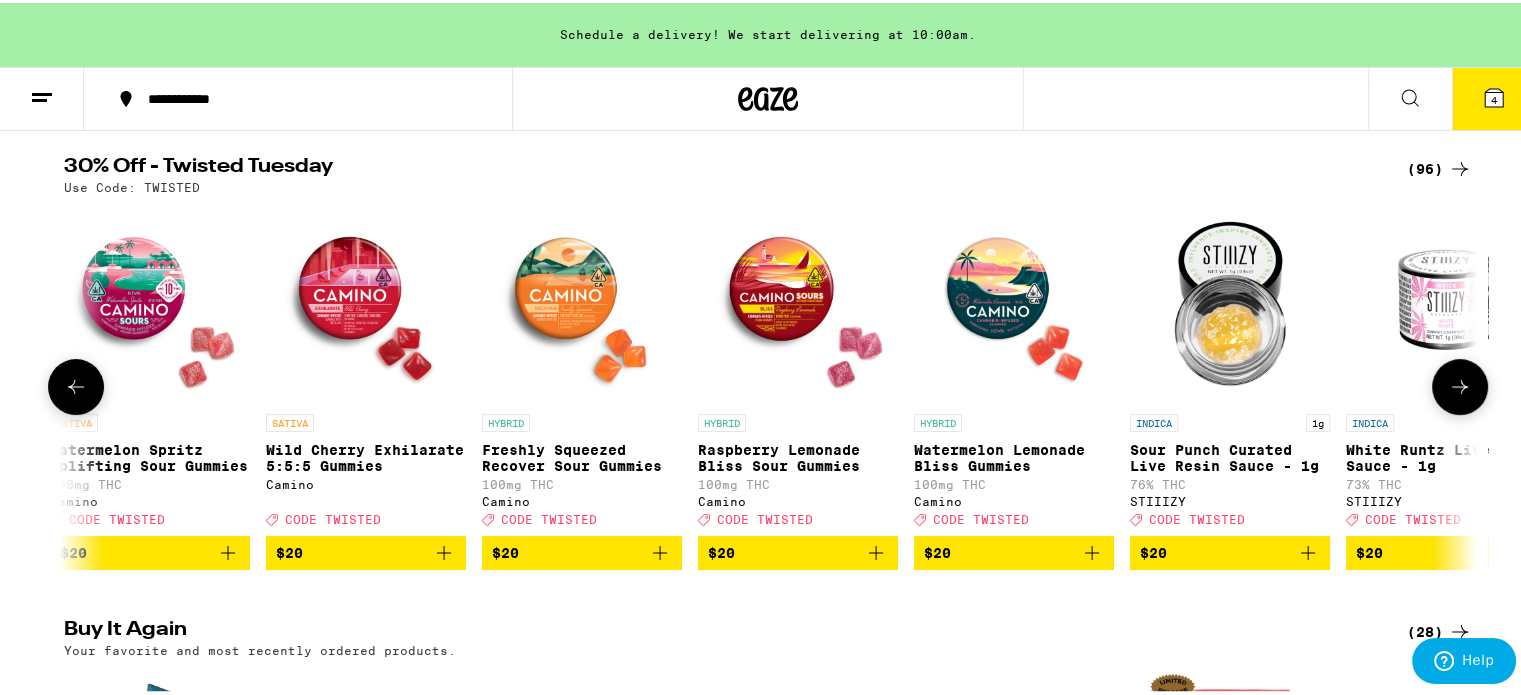 click 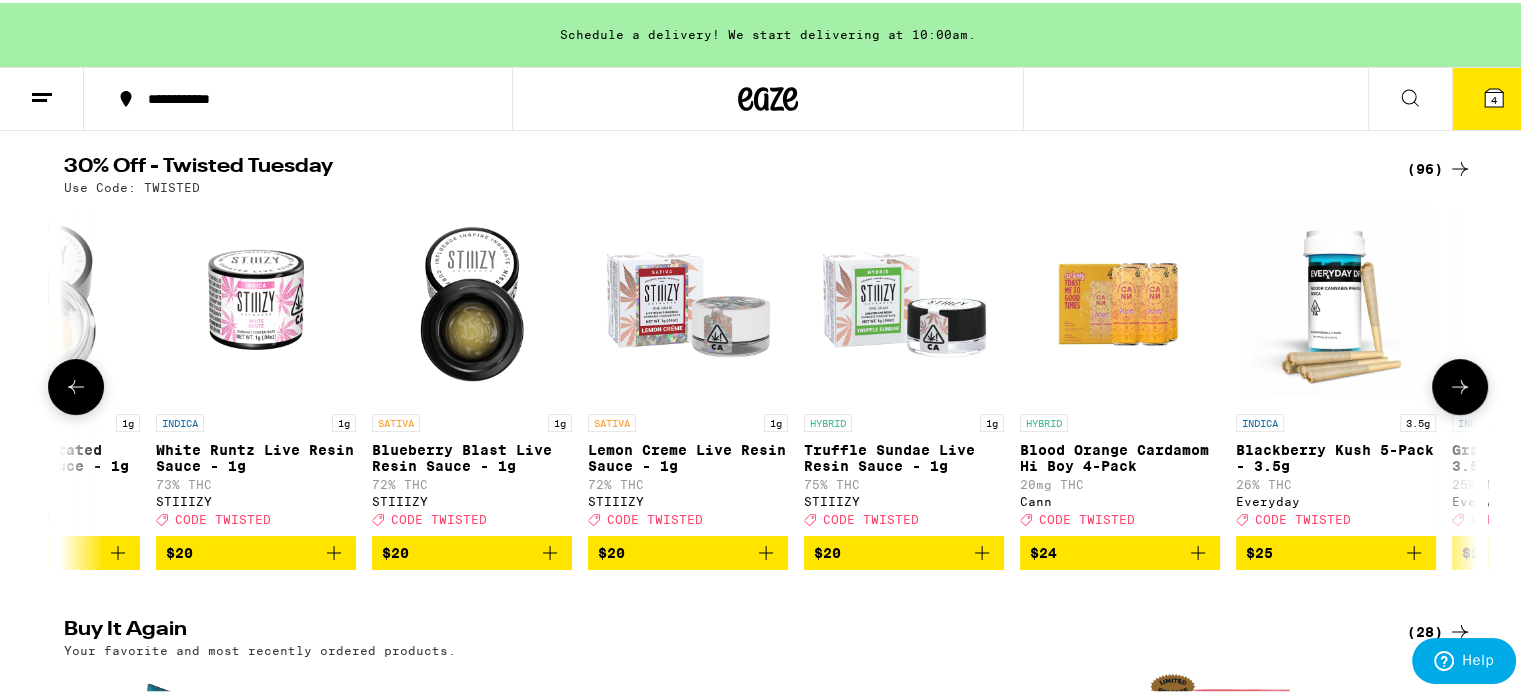 click 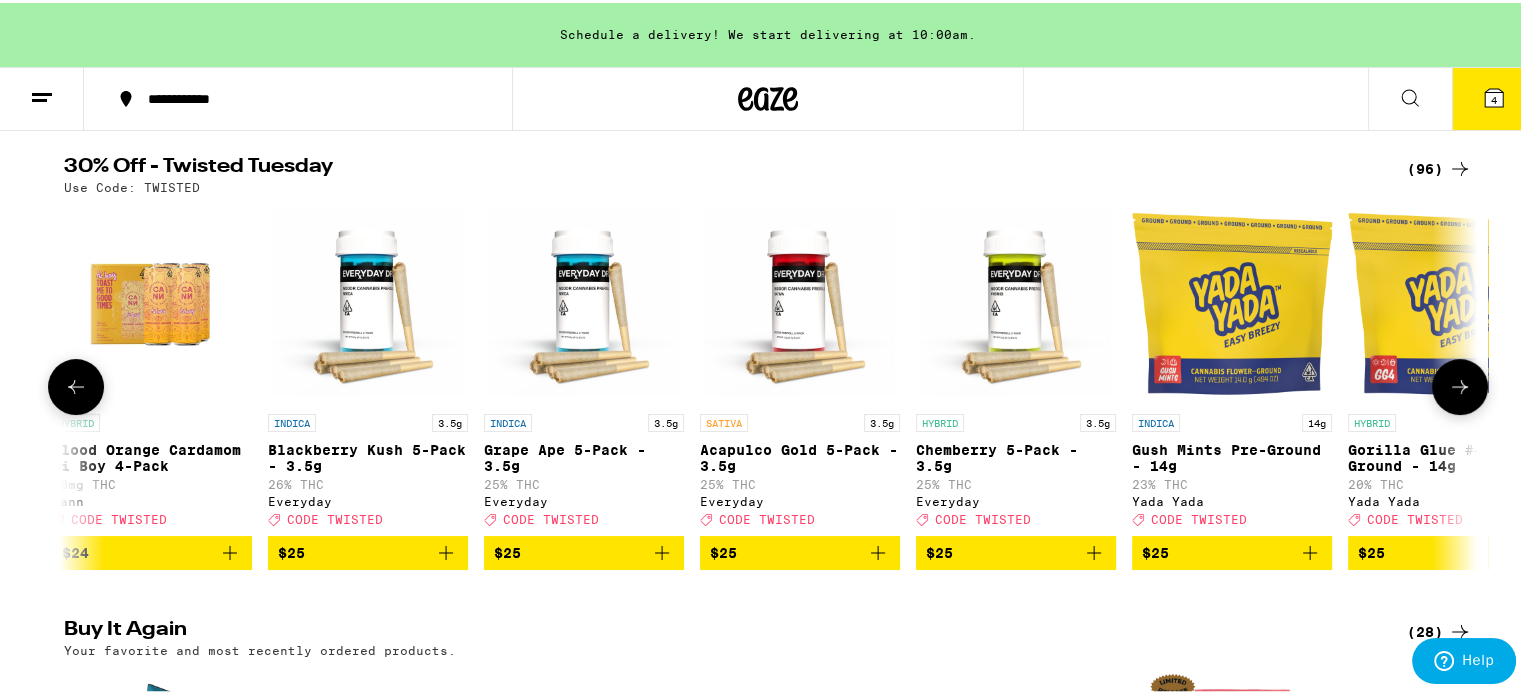 scroll, scrollTop: 0, scrollLeft: 9523, axis: horizontal 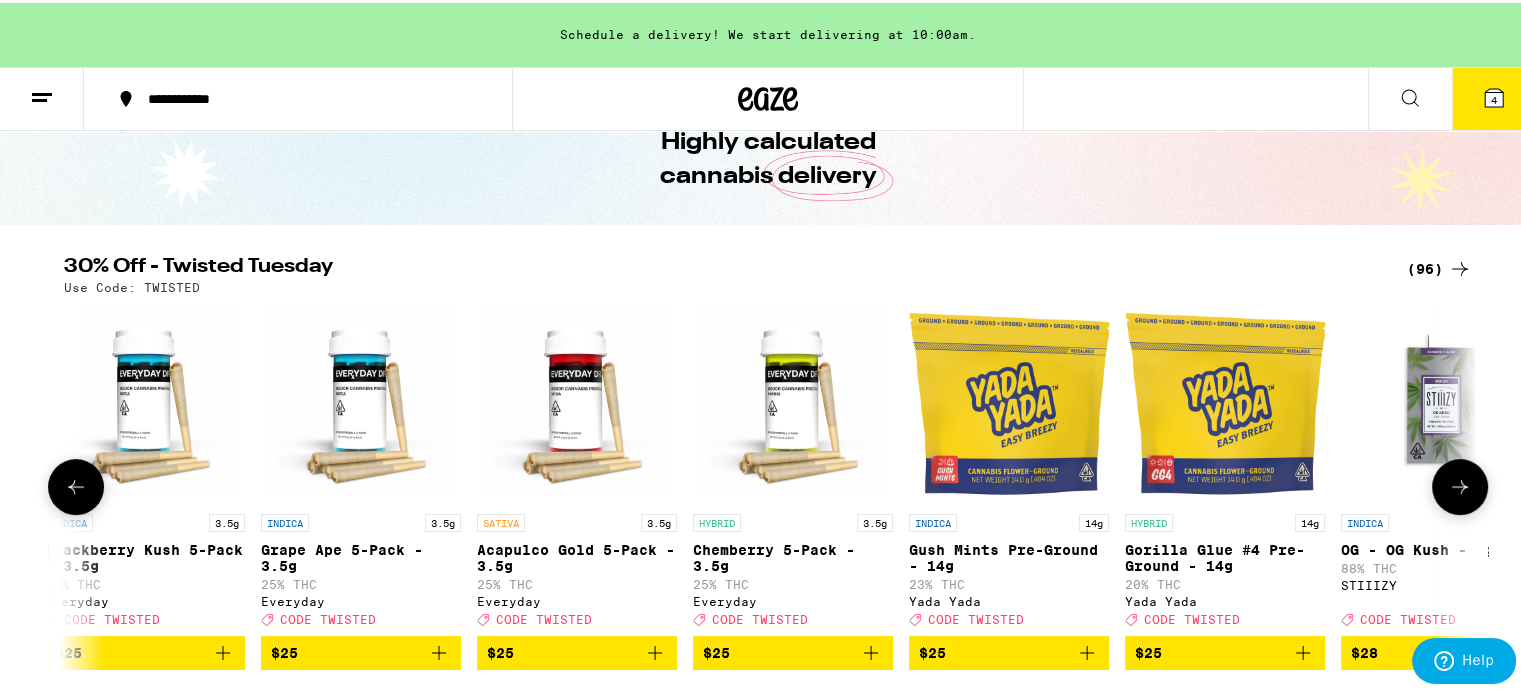 click 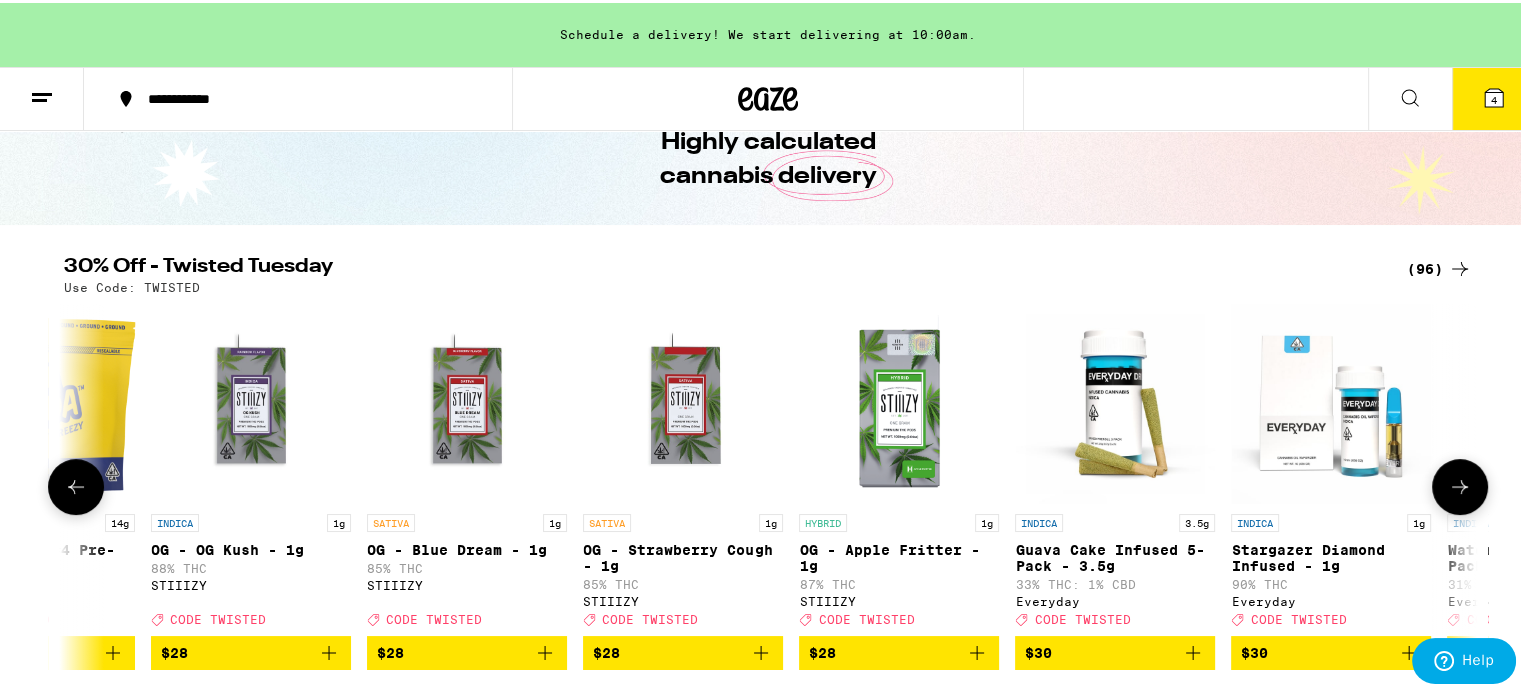 click 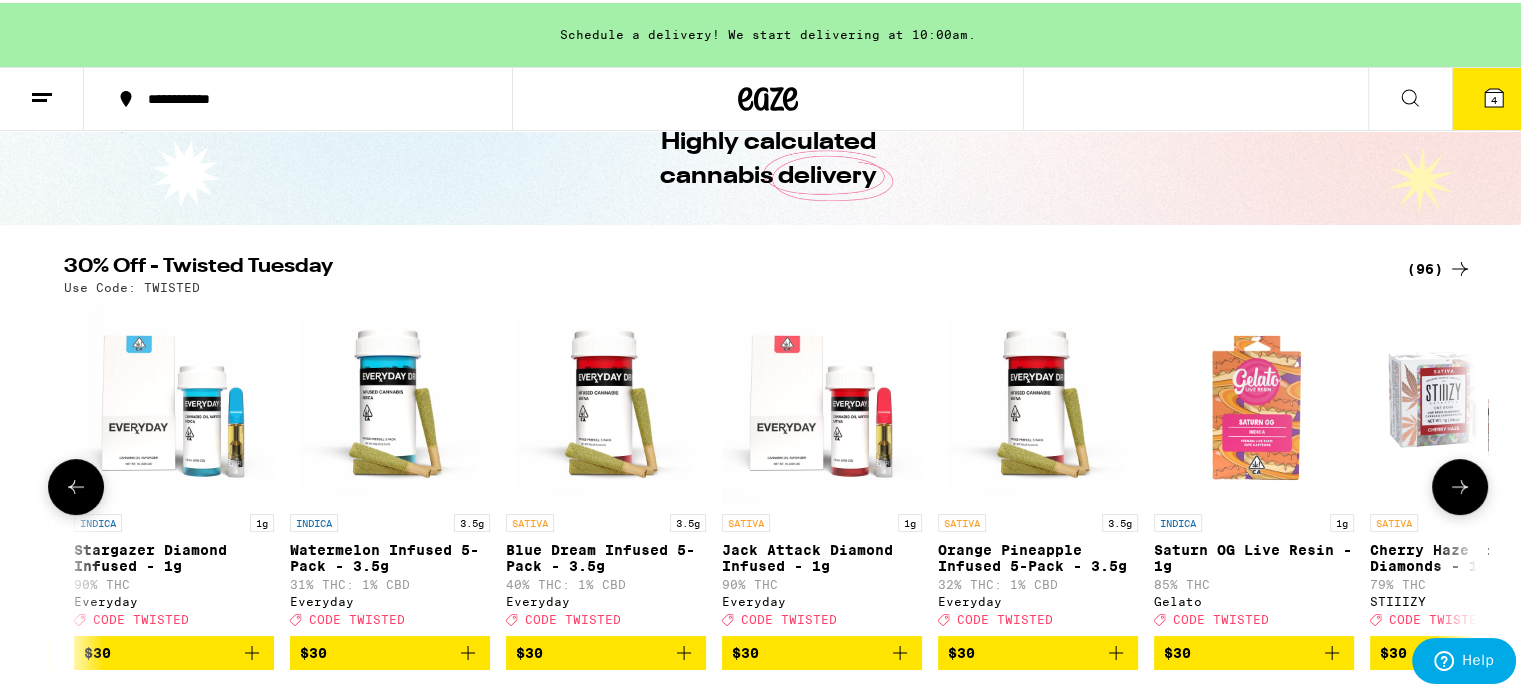scroll, scrollTop: 0, scrollLeft: 11904, axis: horizontal 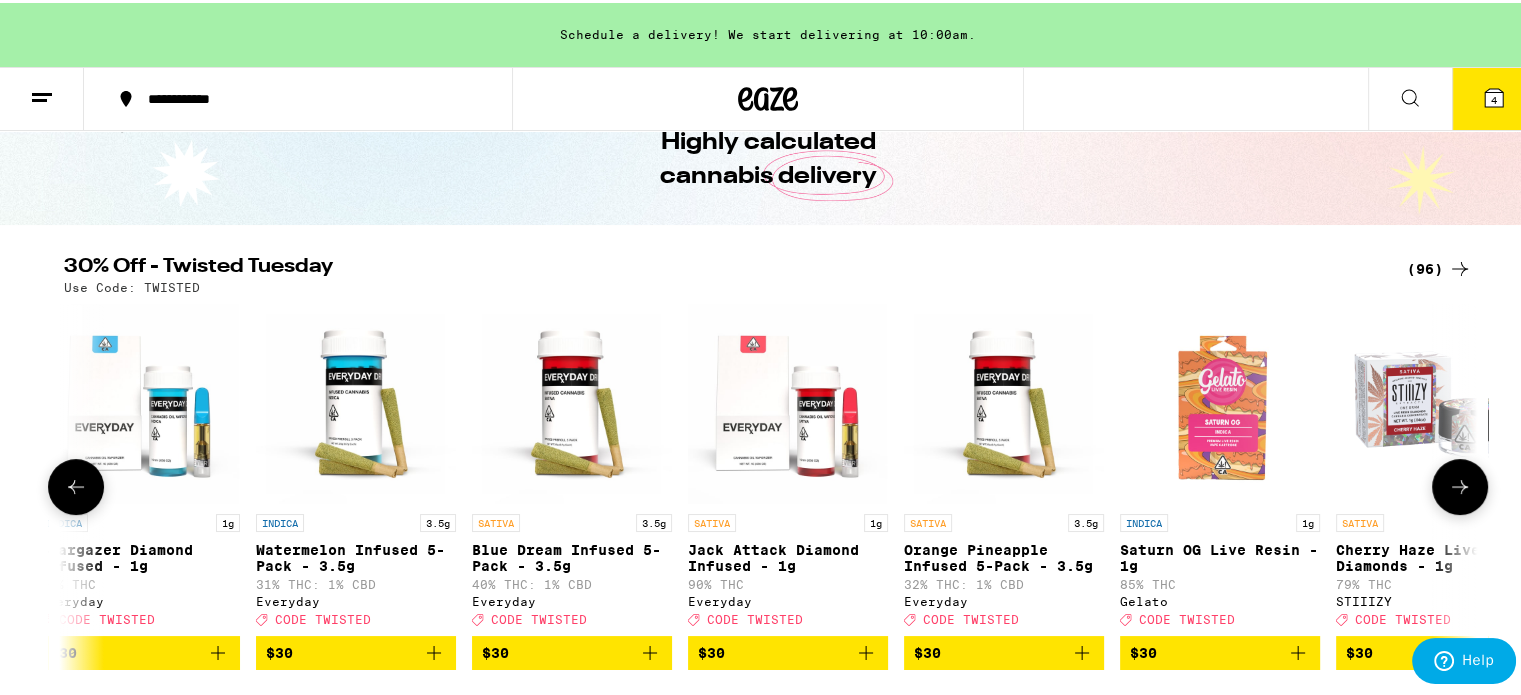 click 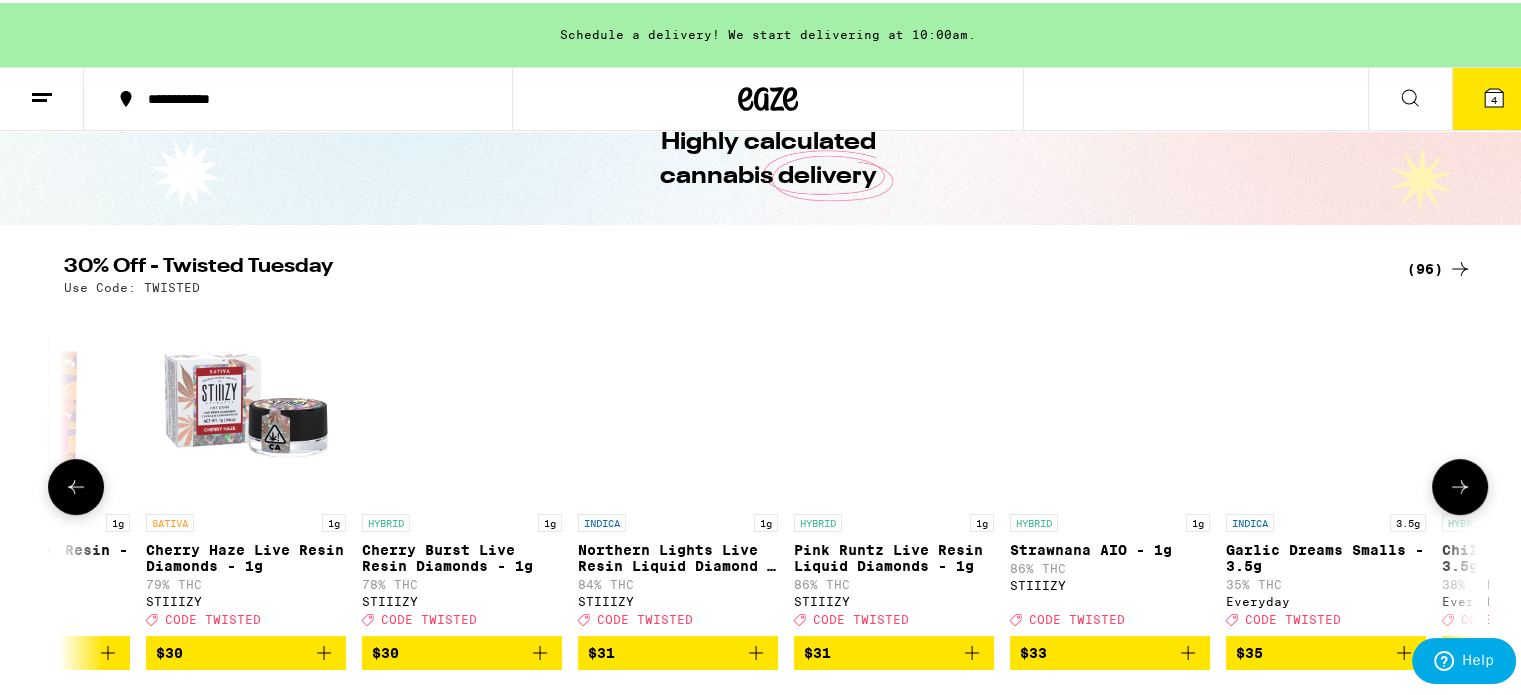 click 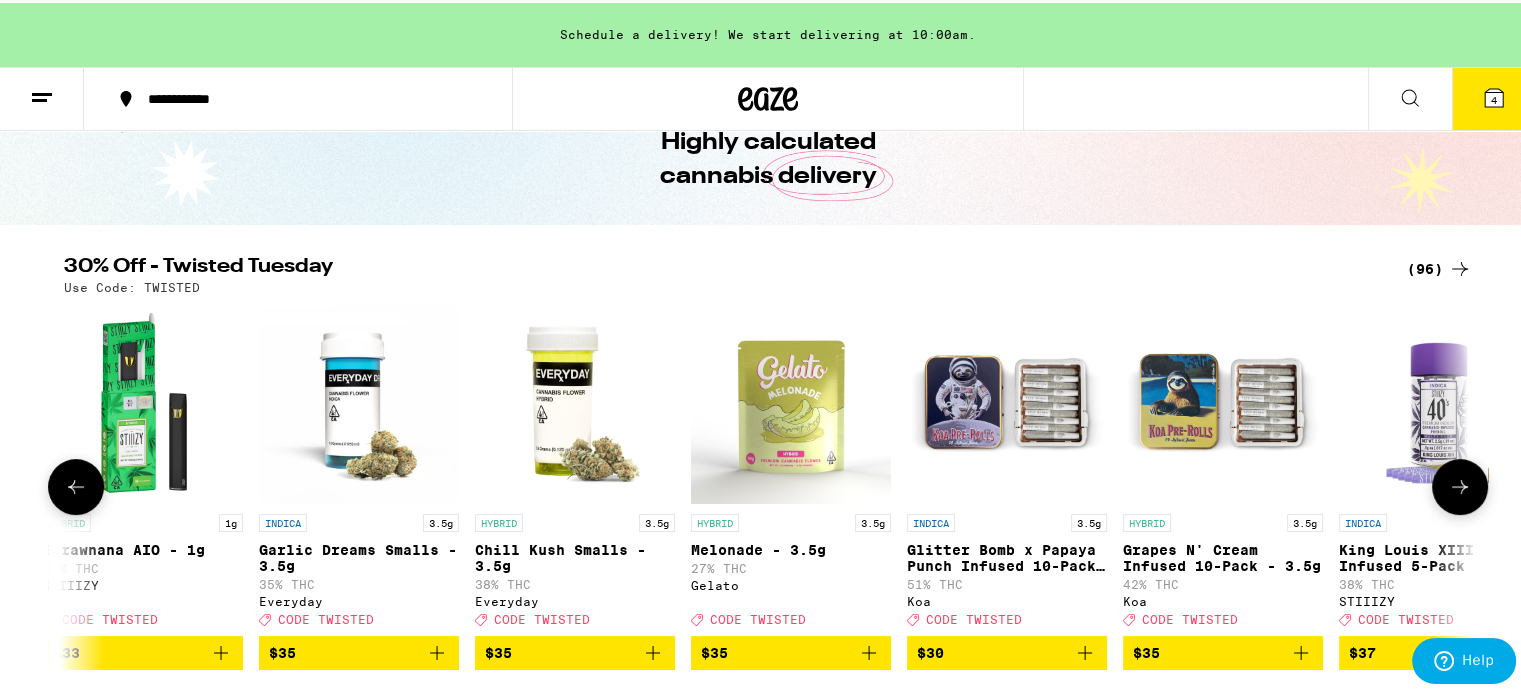 scroll, scrollTop: 0, scrollLeft: 14284, axis: horizontal 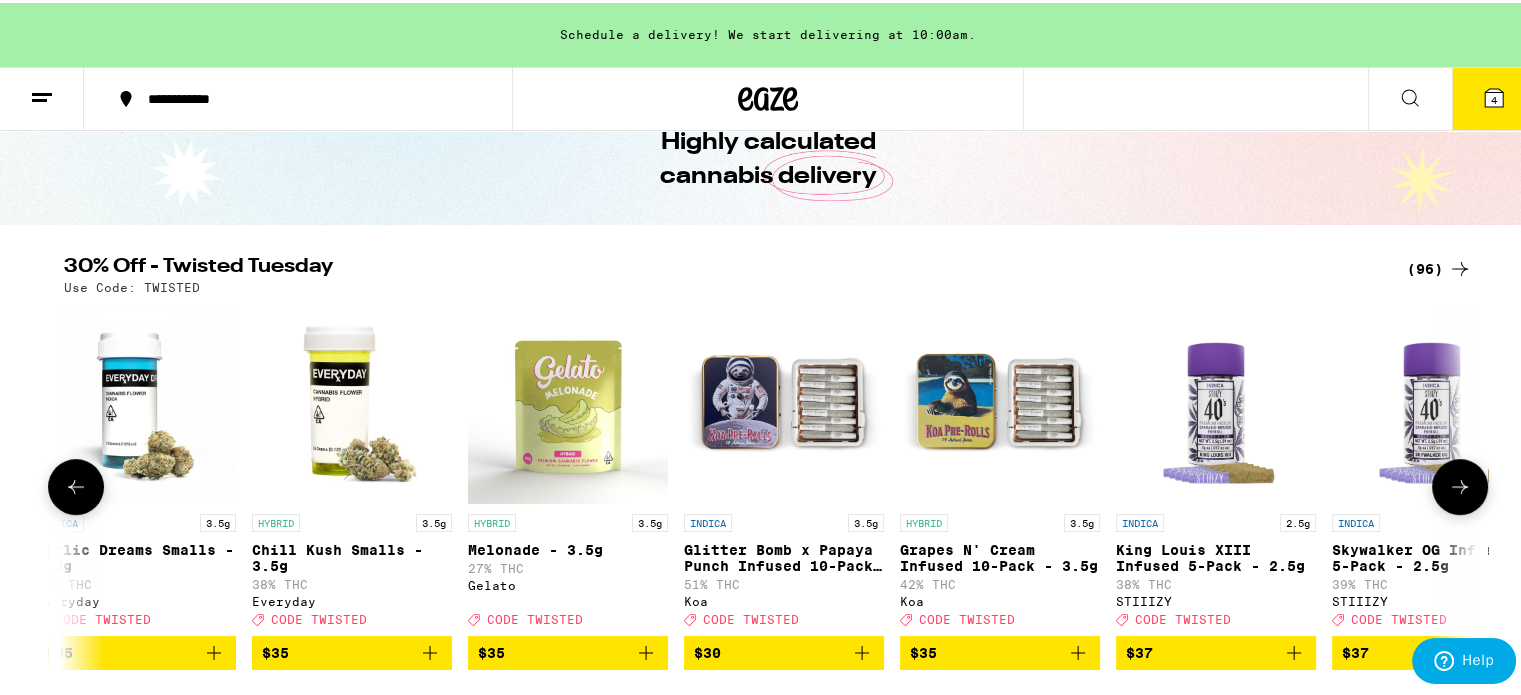 click 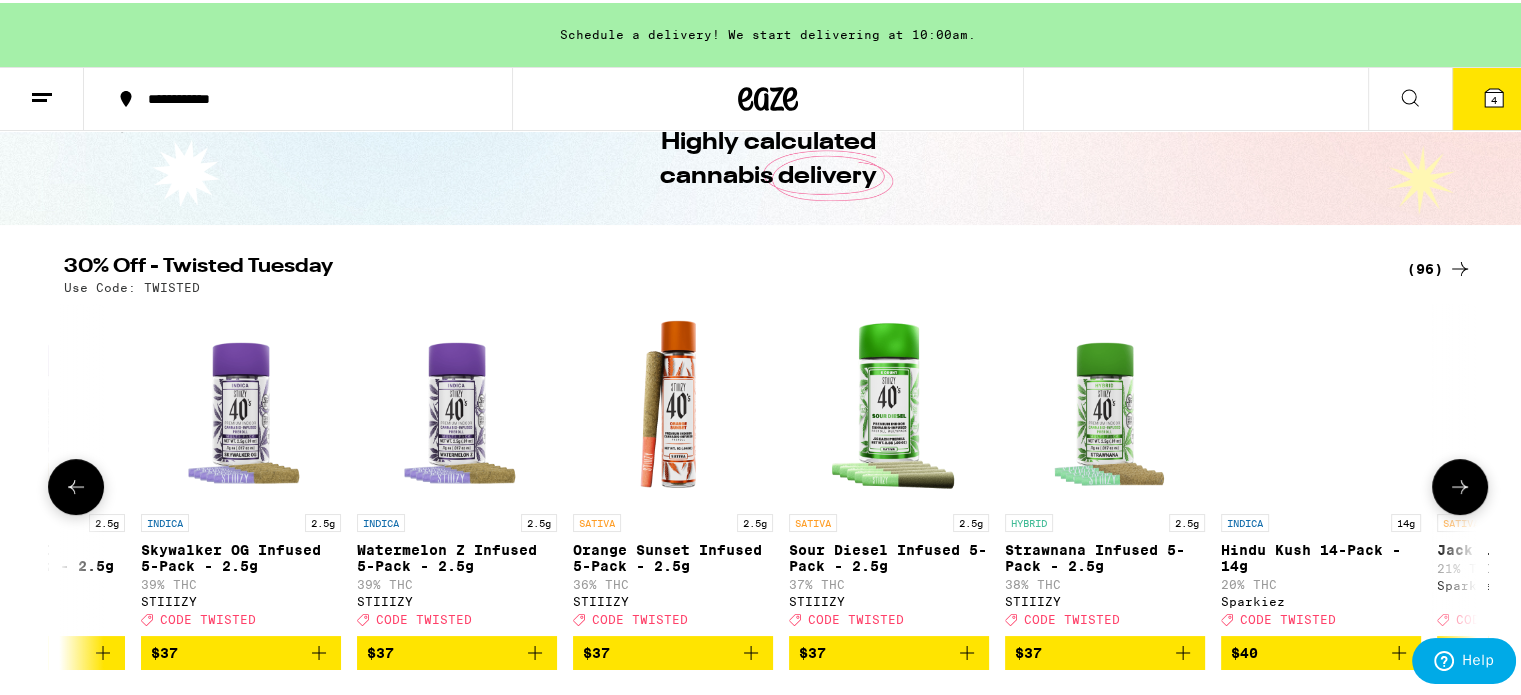 click 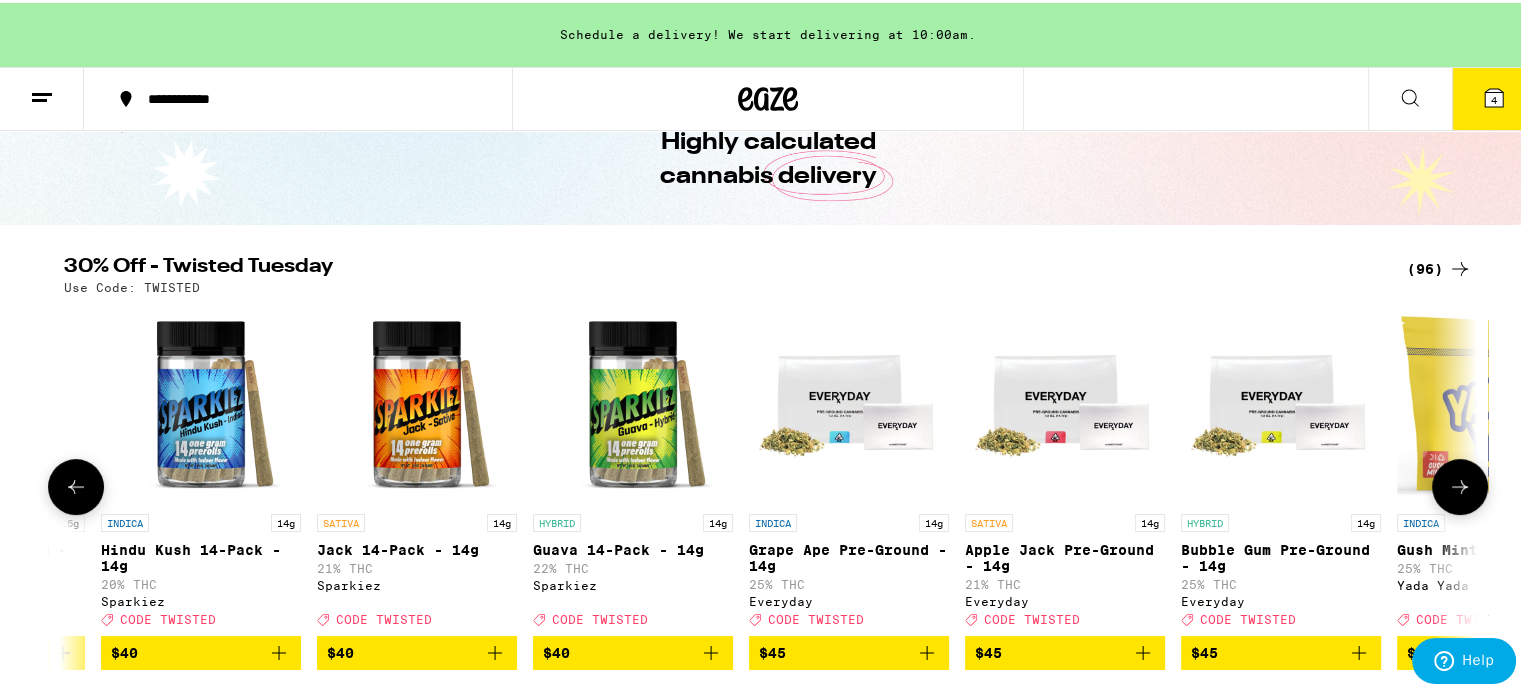 scroll, scrollTop: 0, scrollLeft: 16665, axis: horizontal 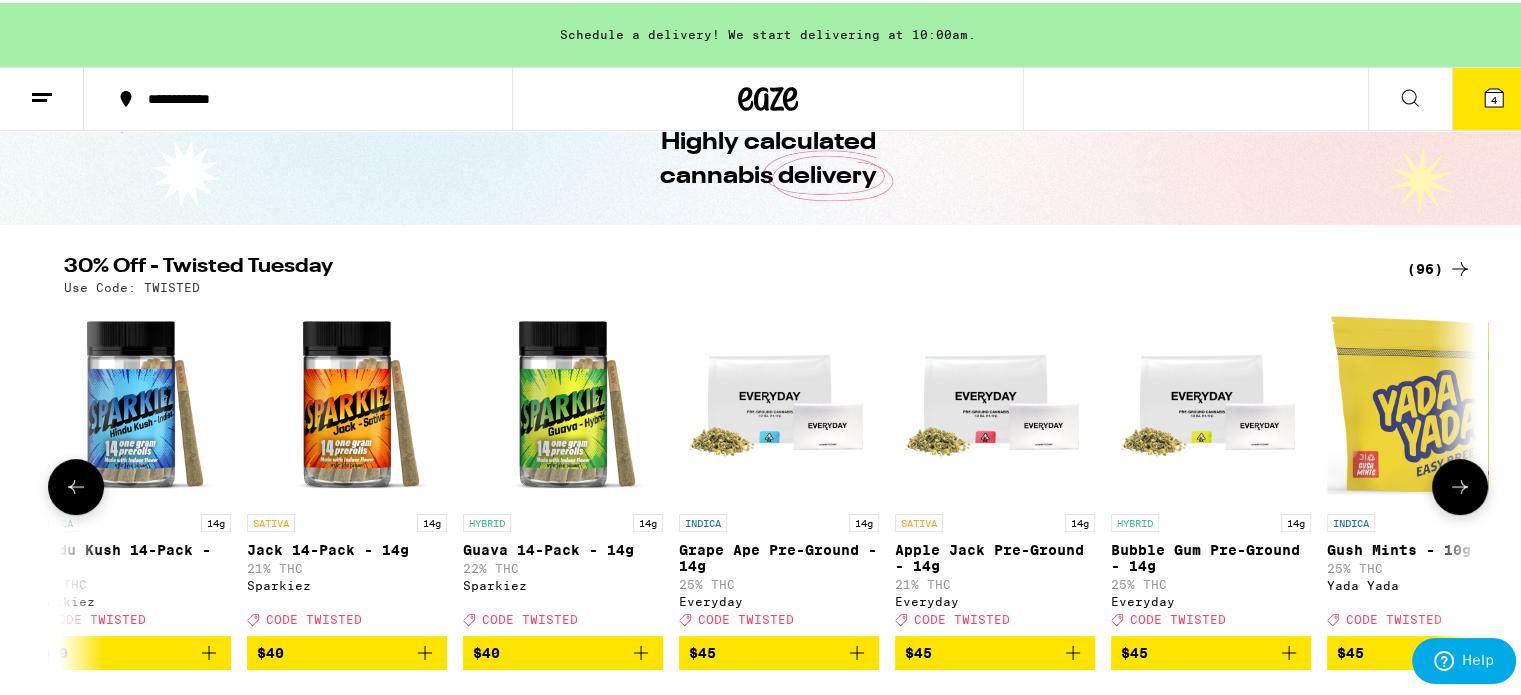 click 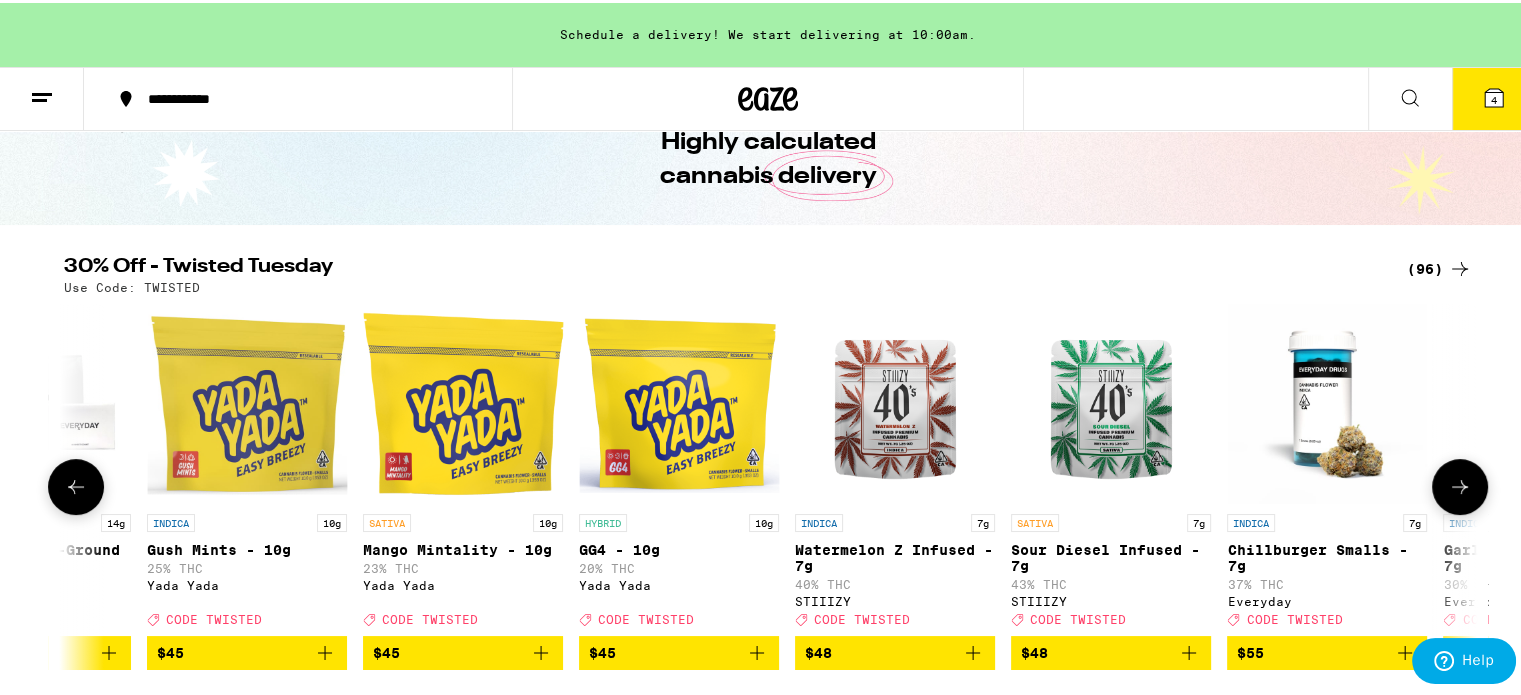 scroll, scrollTop: 0, scrollLeft: 17856, axis: horizontal 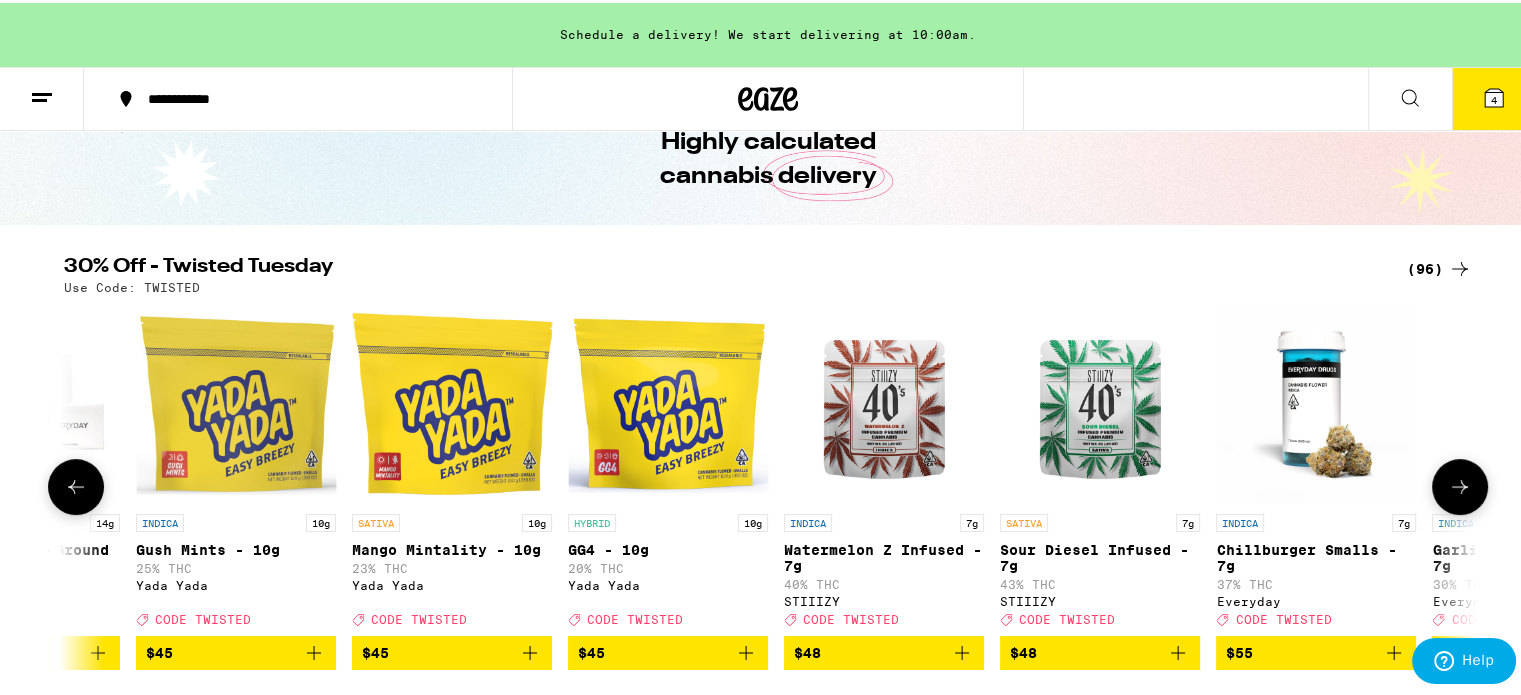 click 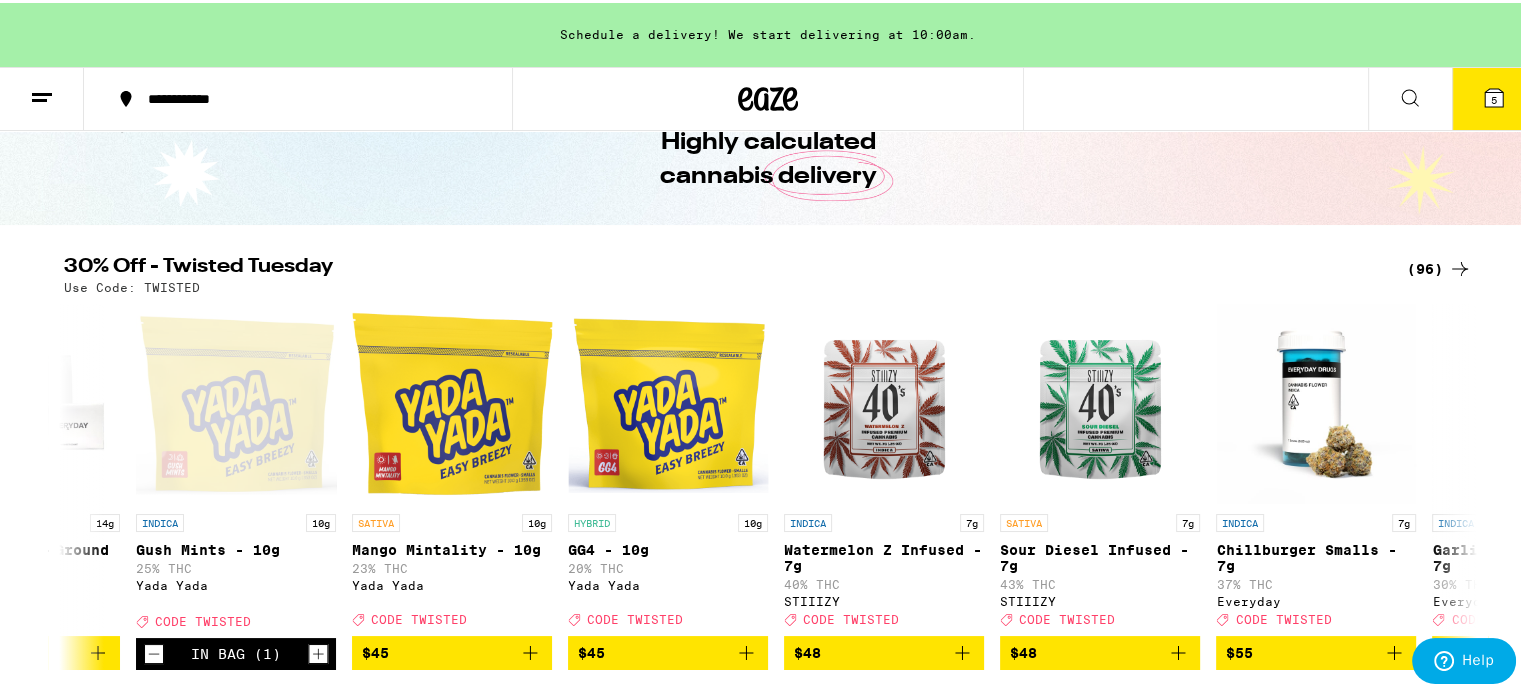 click on "5" at bounding box center (1494, 96) 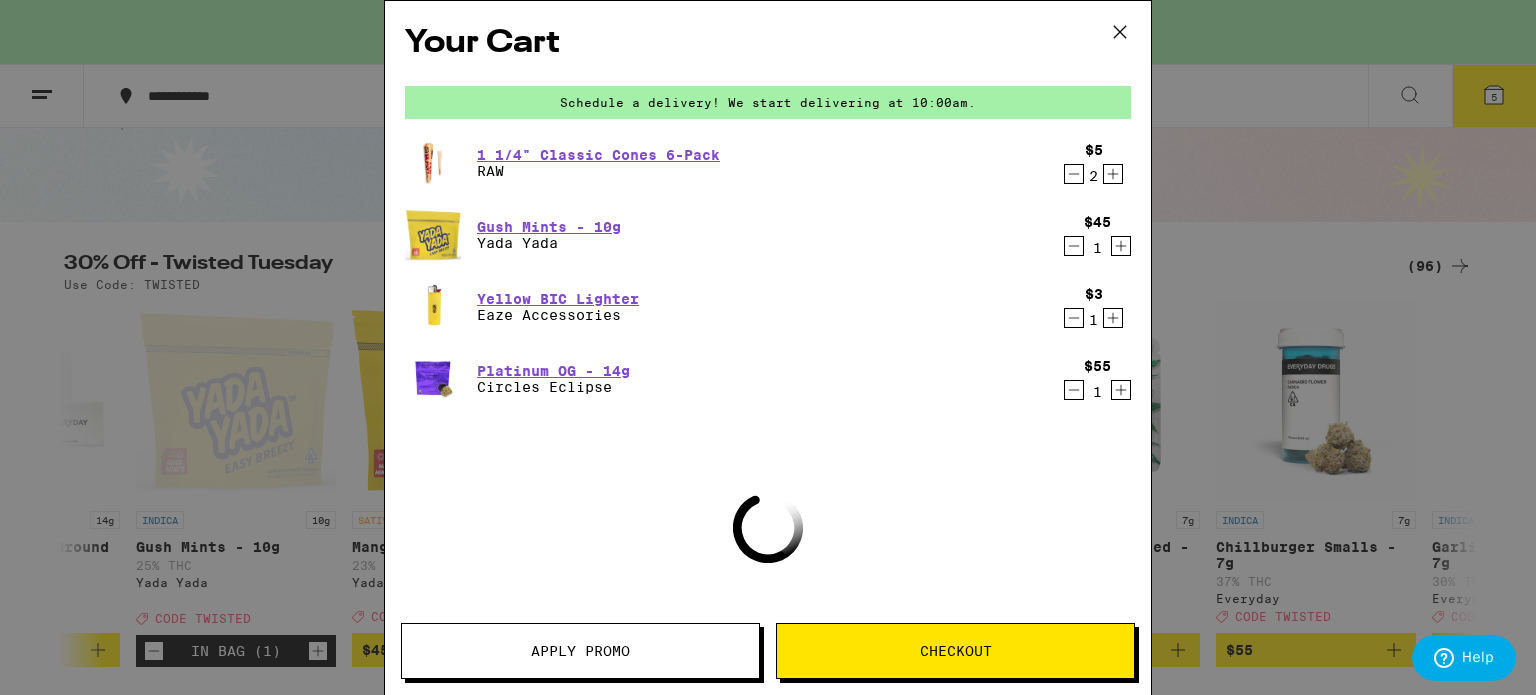 click on "Apply Promo" at bounding box center [580, 651] 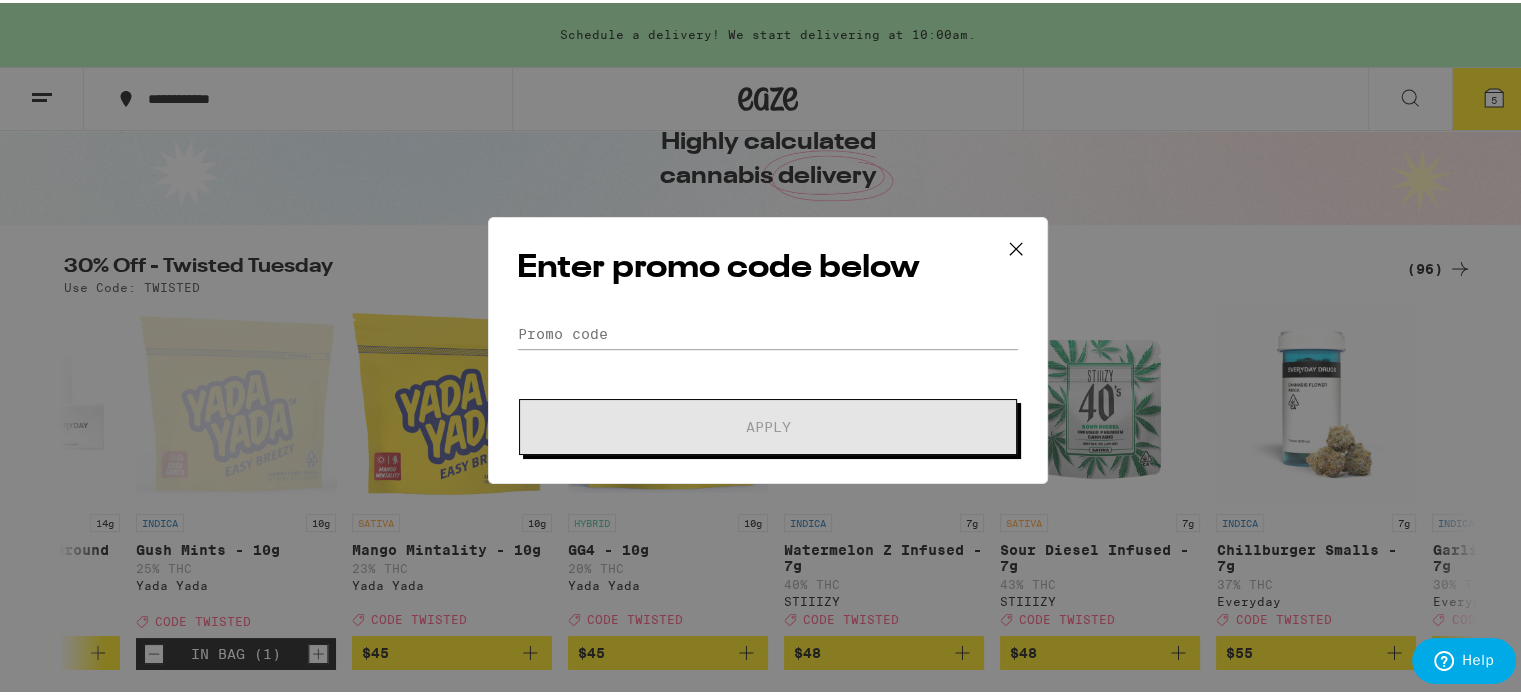 scroll, scrollTop: 0, scrollLeft: 0, axis: both 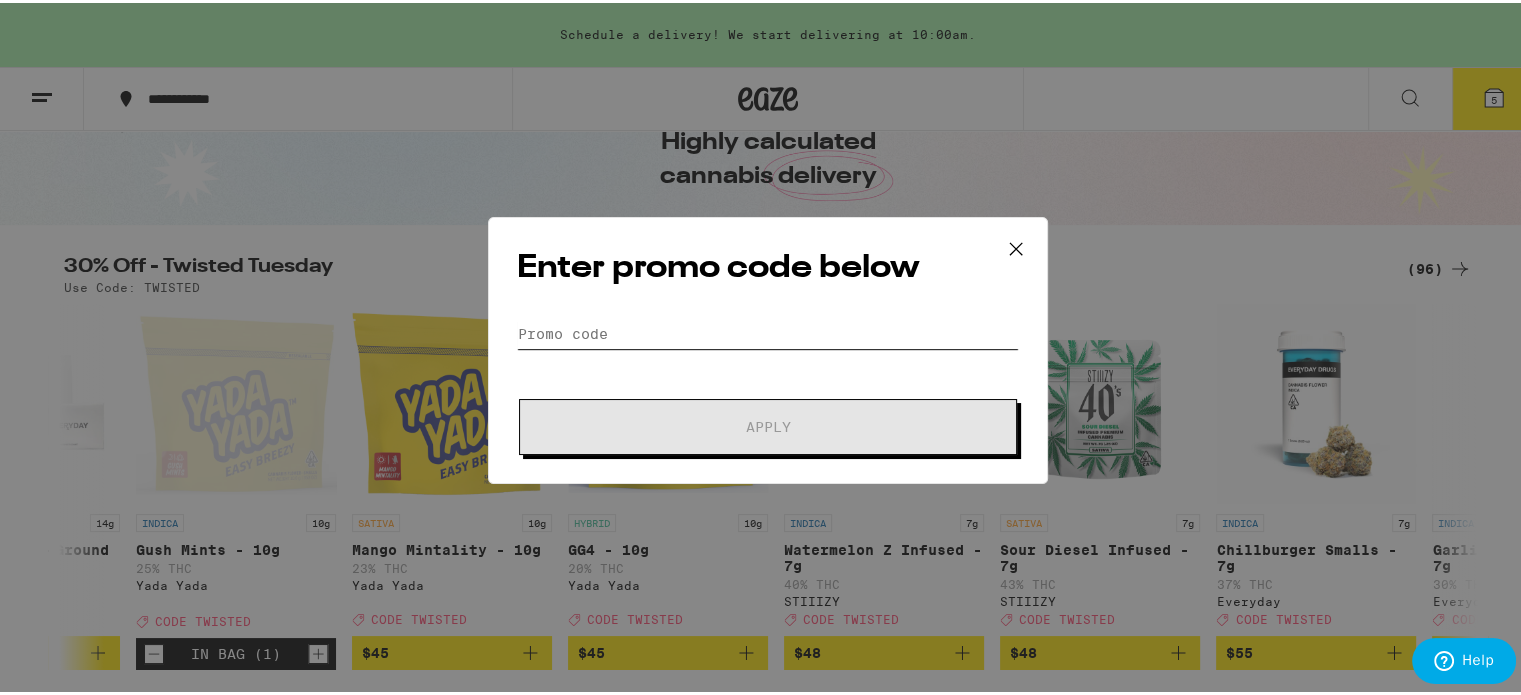 click on "Promo Code" at bounding box center [768, 331] 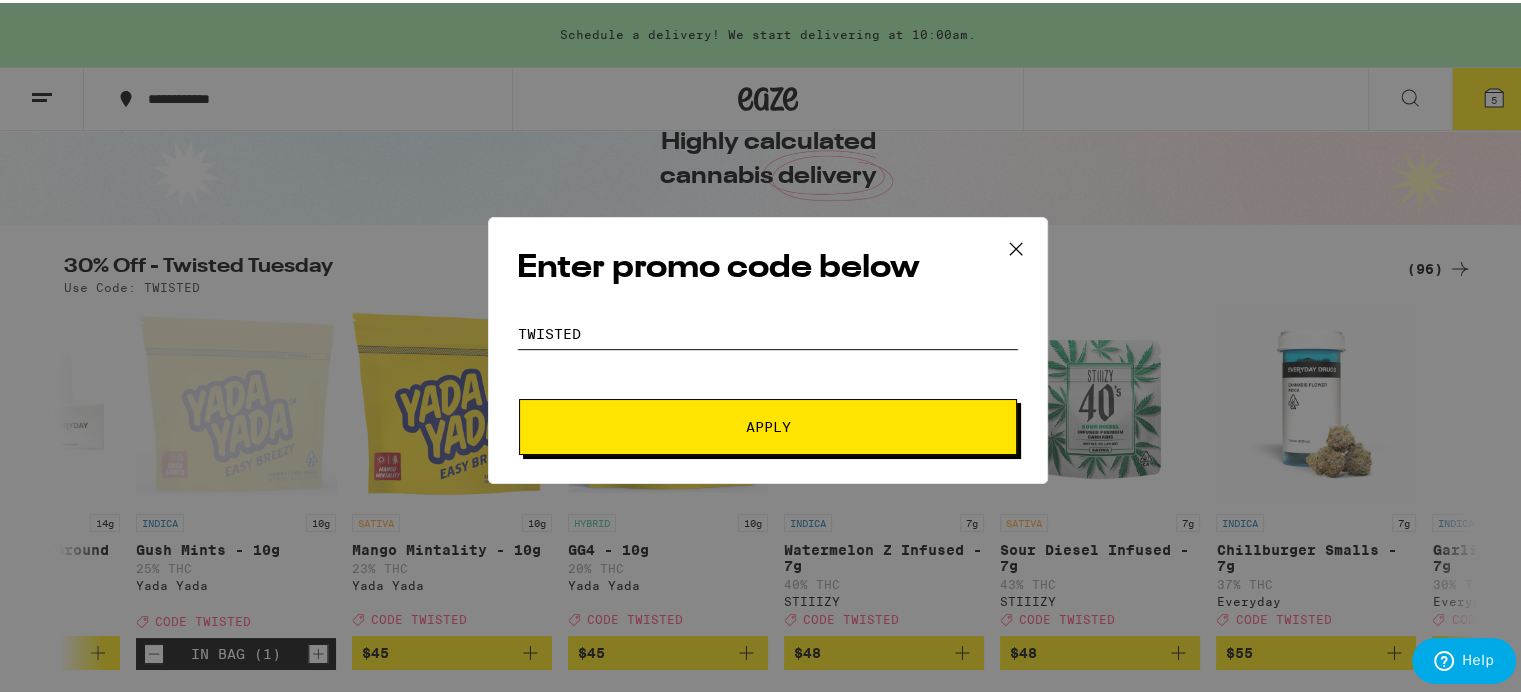 type on "twisted" 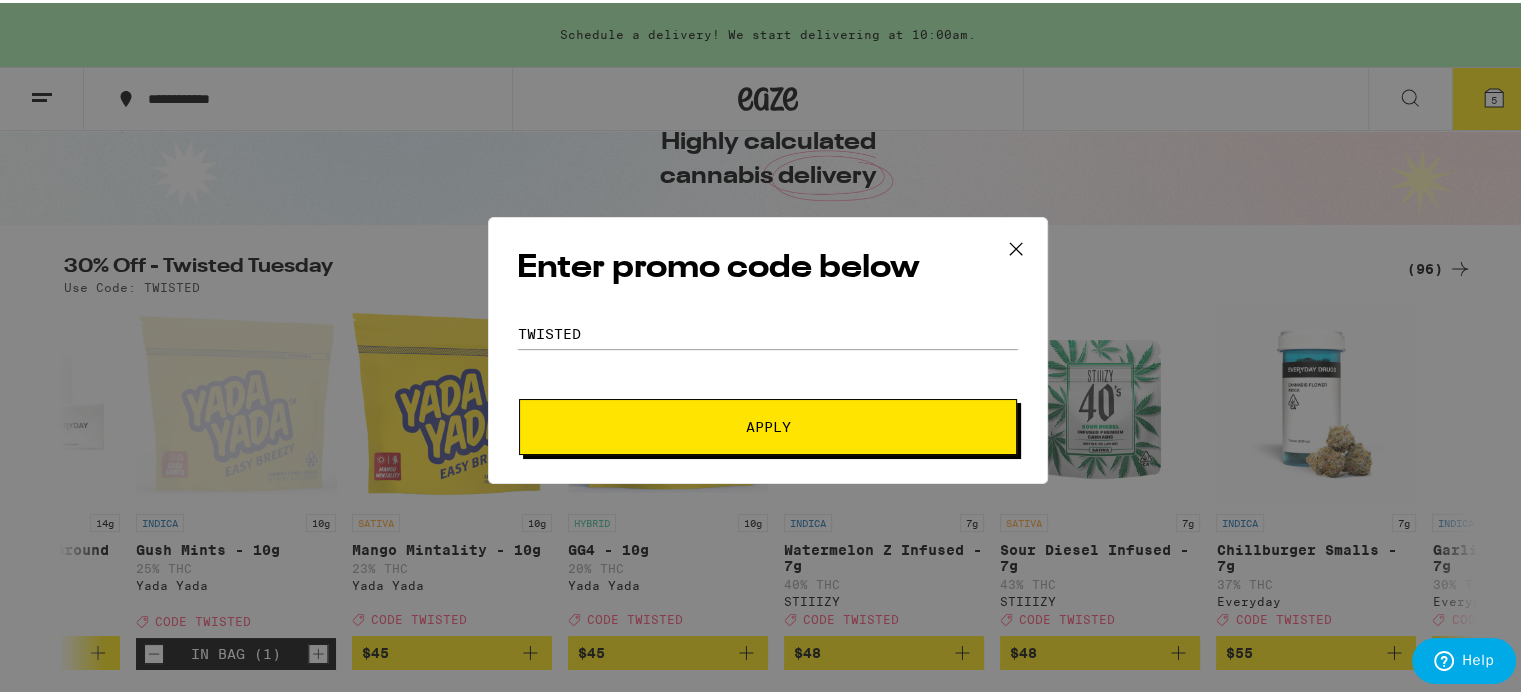 click on "Apply" at bounding box center [768, 424] 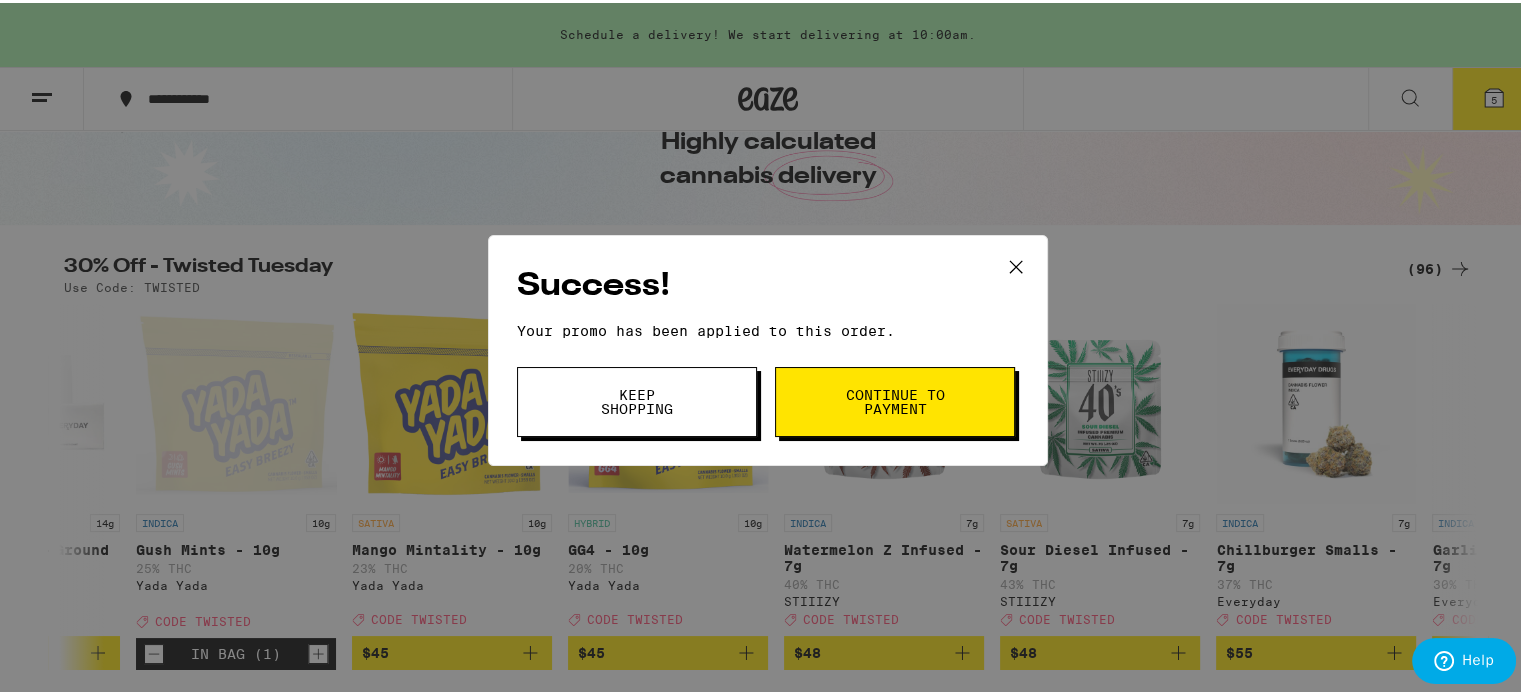 click on "Continue to payment" at bounding box center (895, 399) 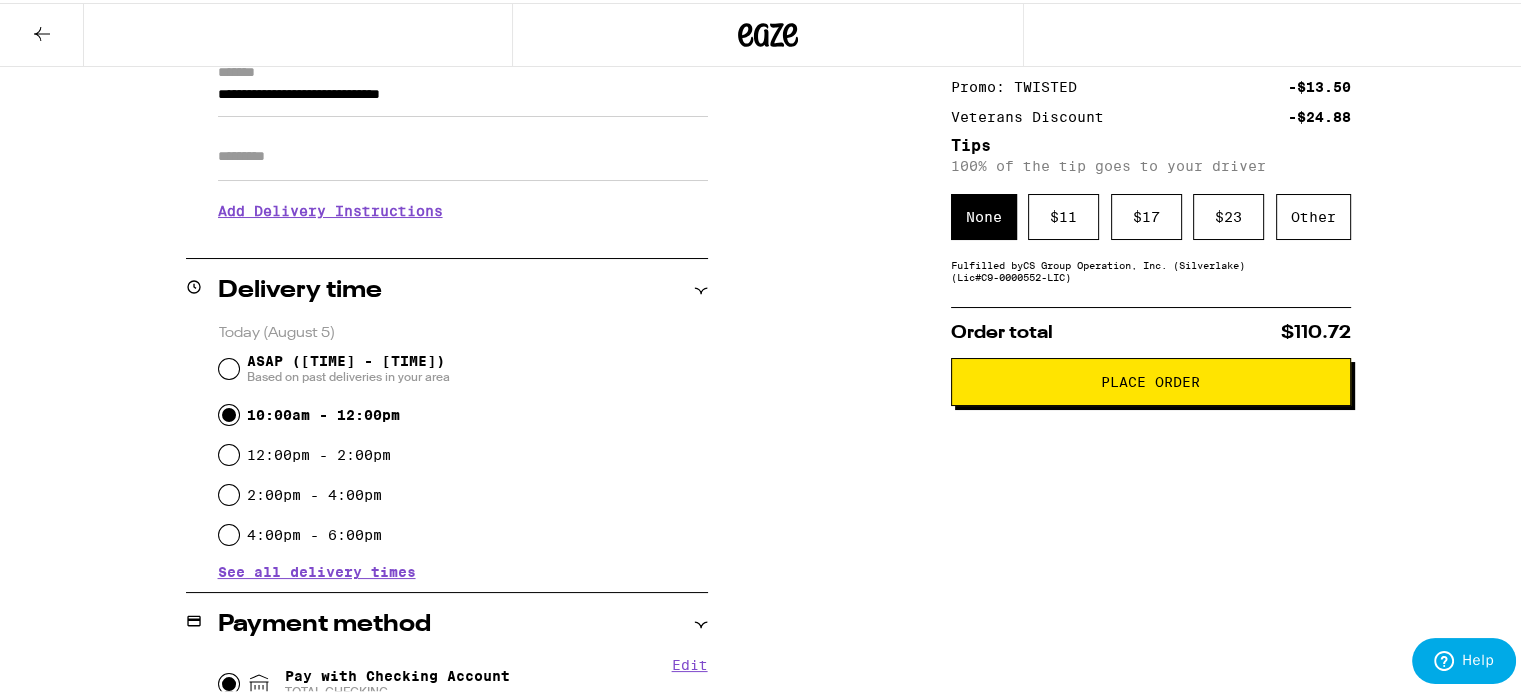 scroll, scrollTop: 0, scrollLeft: 0, axis: both 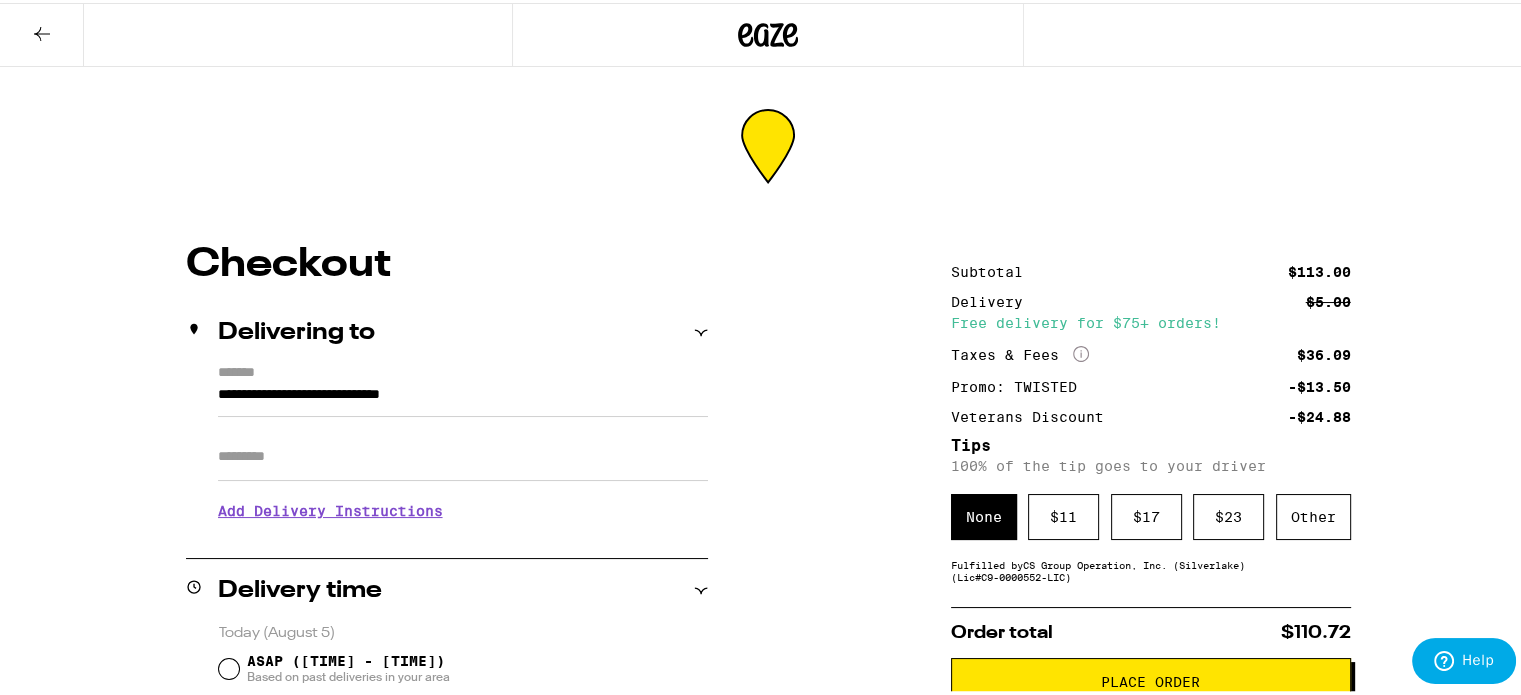click 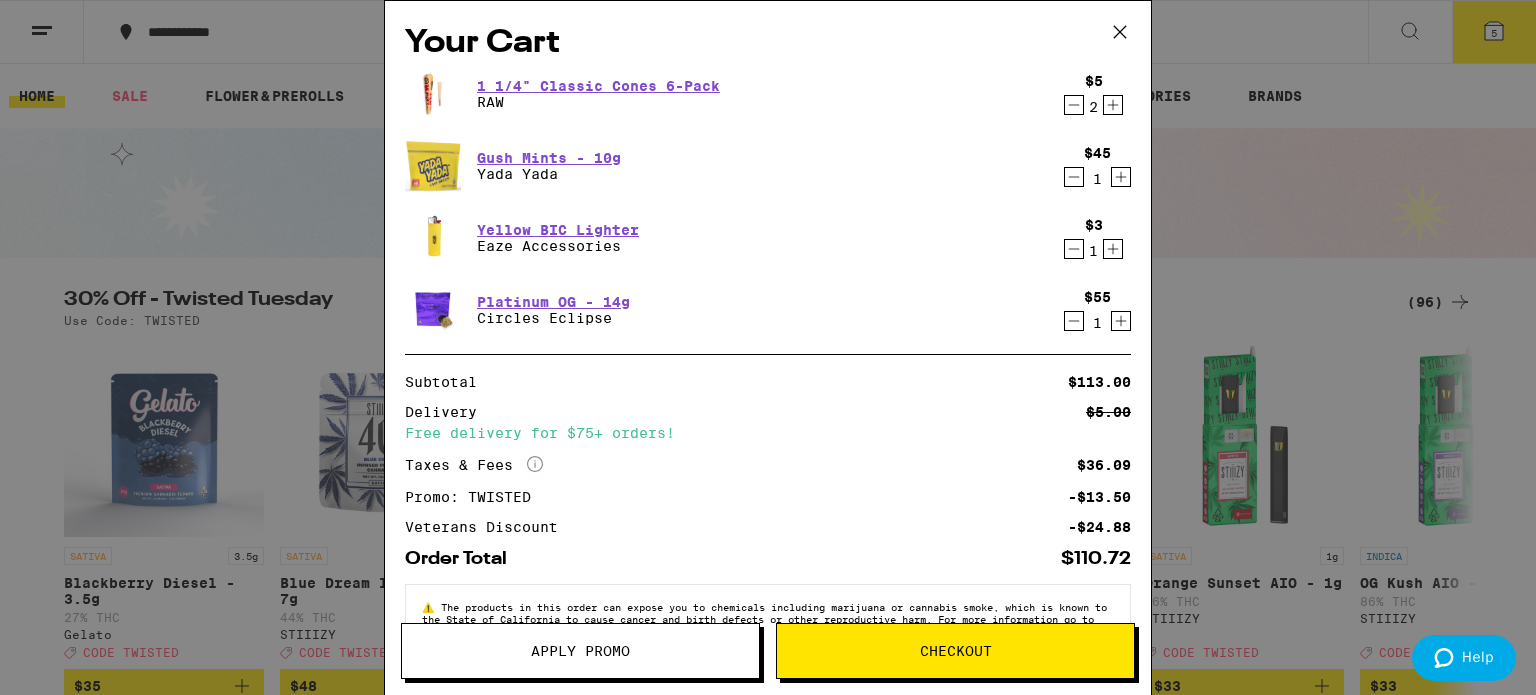 click 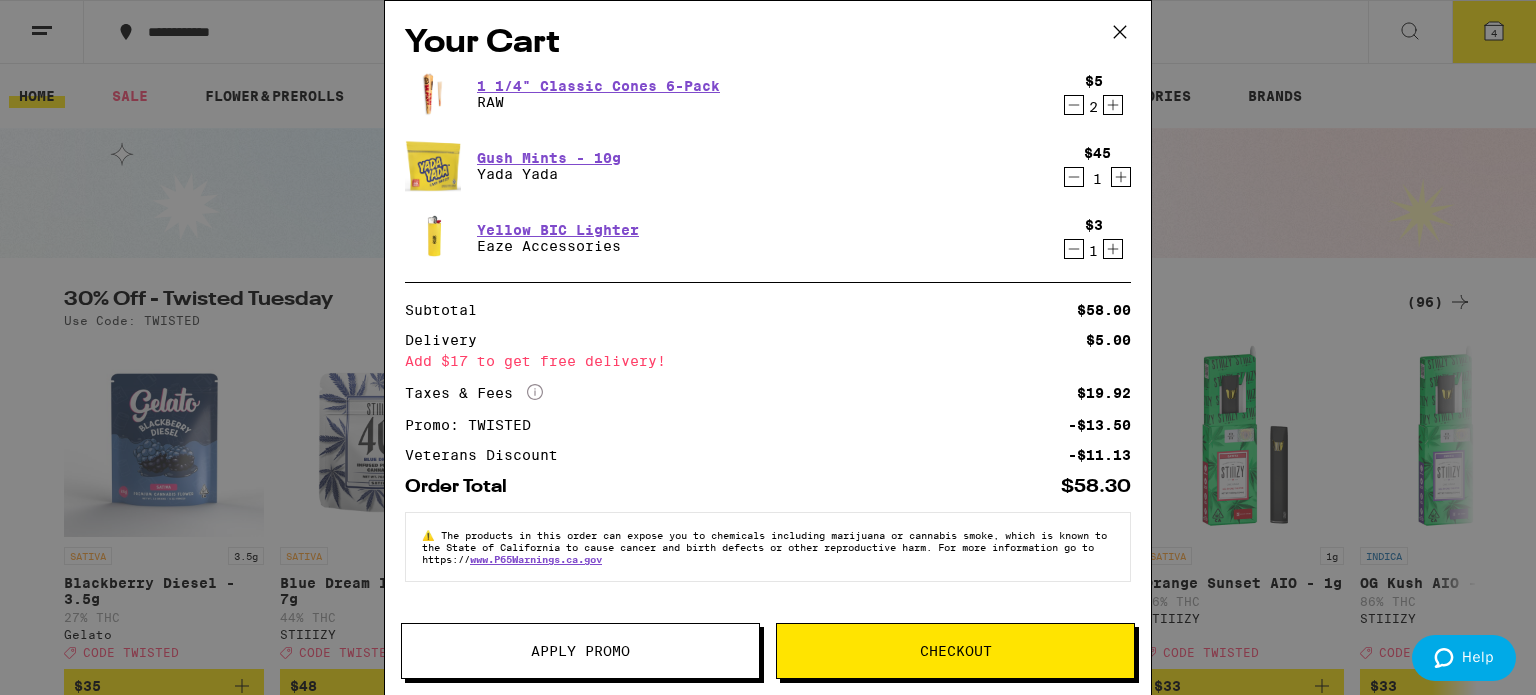 click 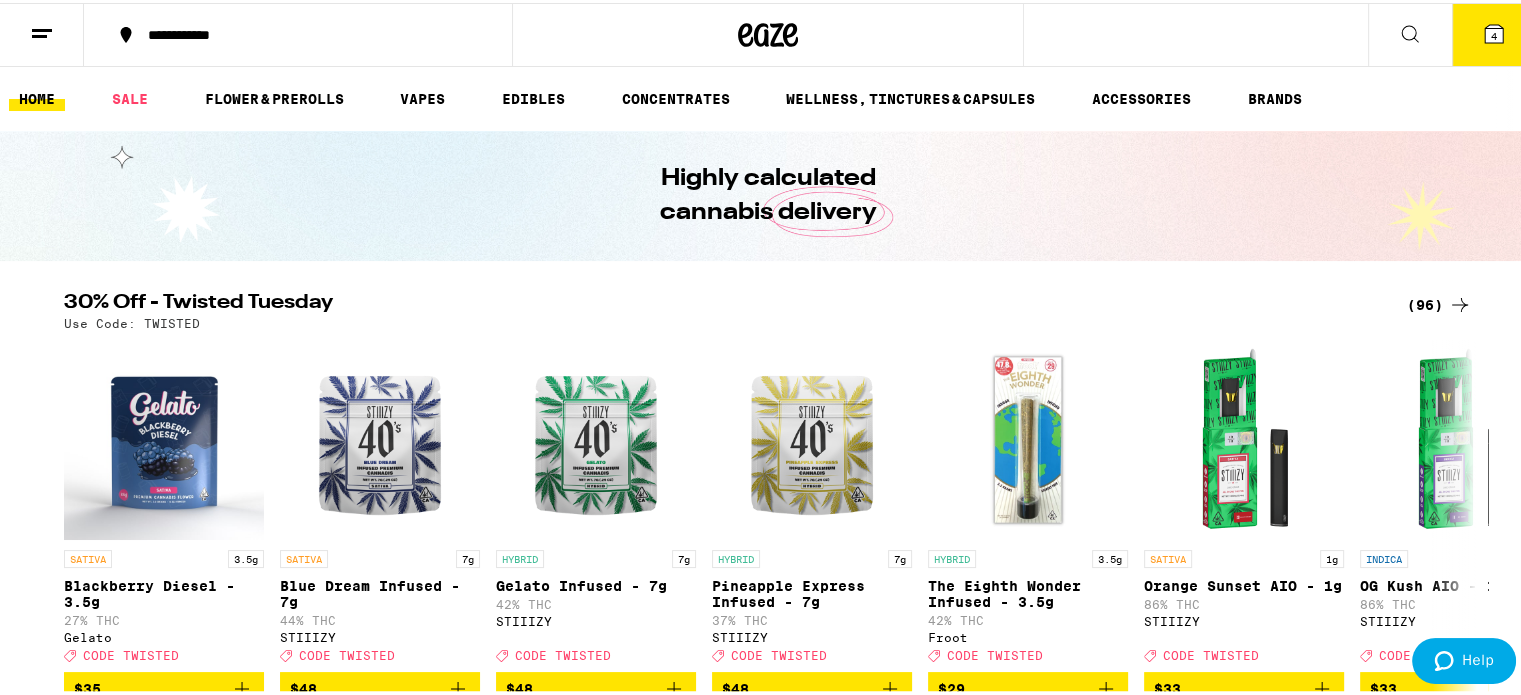 scroll, scrollTop: 0, scrollLeft: 0, axis: both 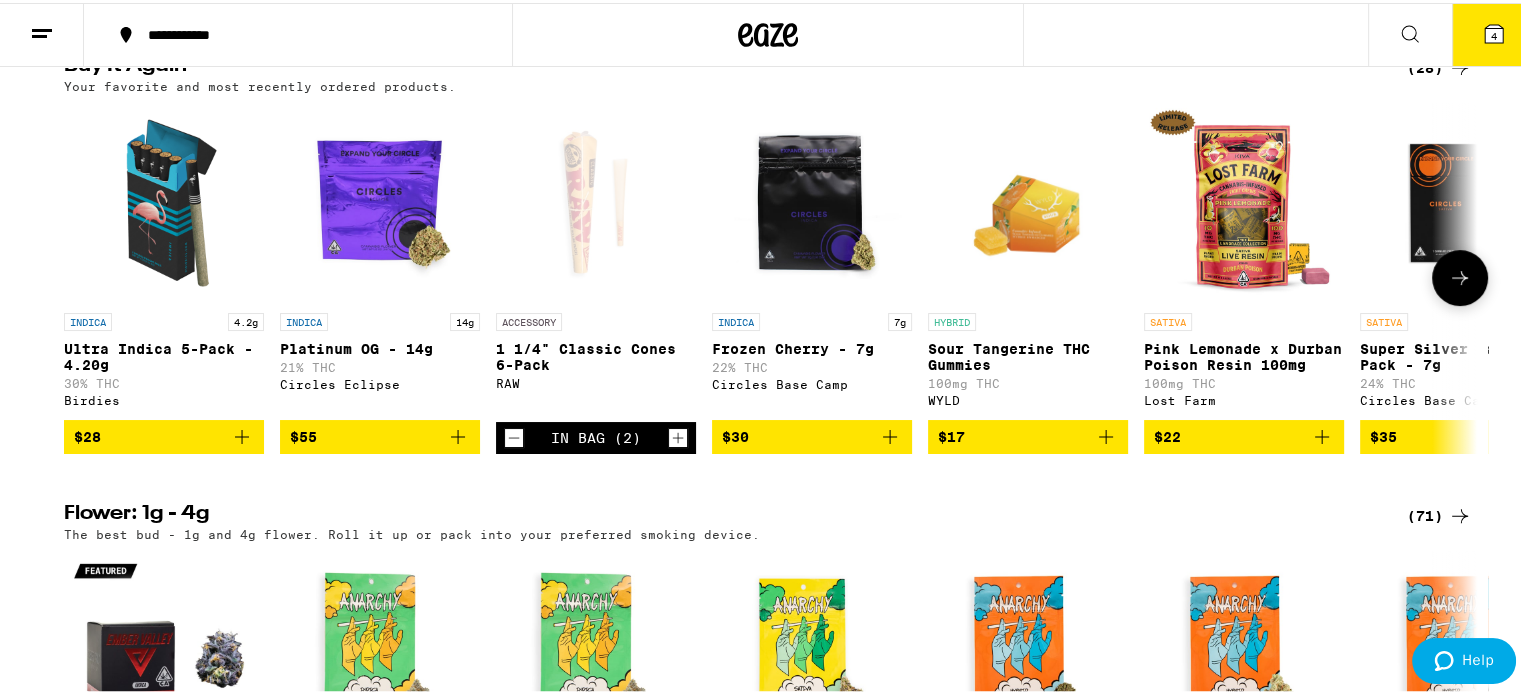 click 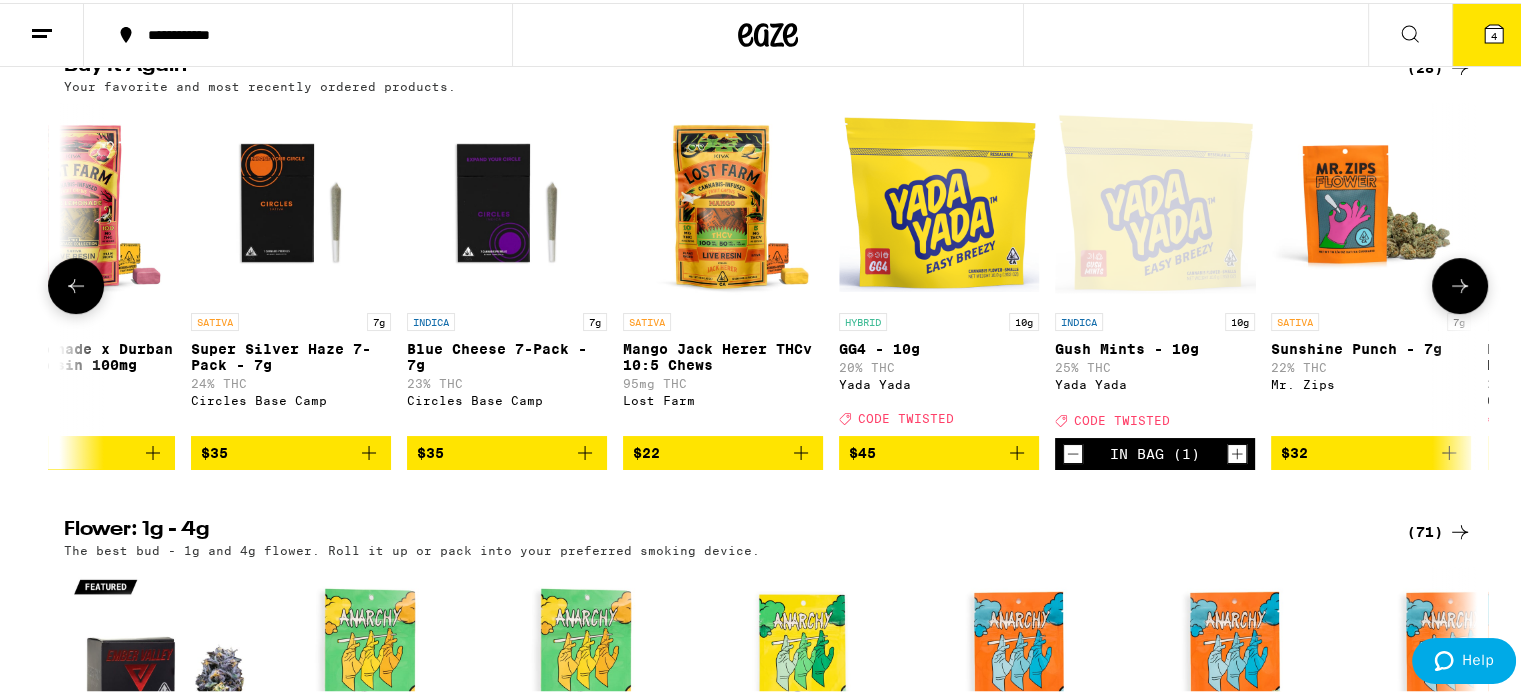scroll, scrollTop: 0, scrollLeft: 1190, axis: horizontal 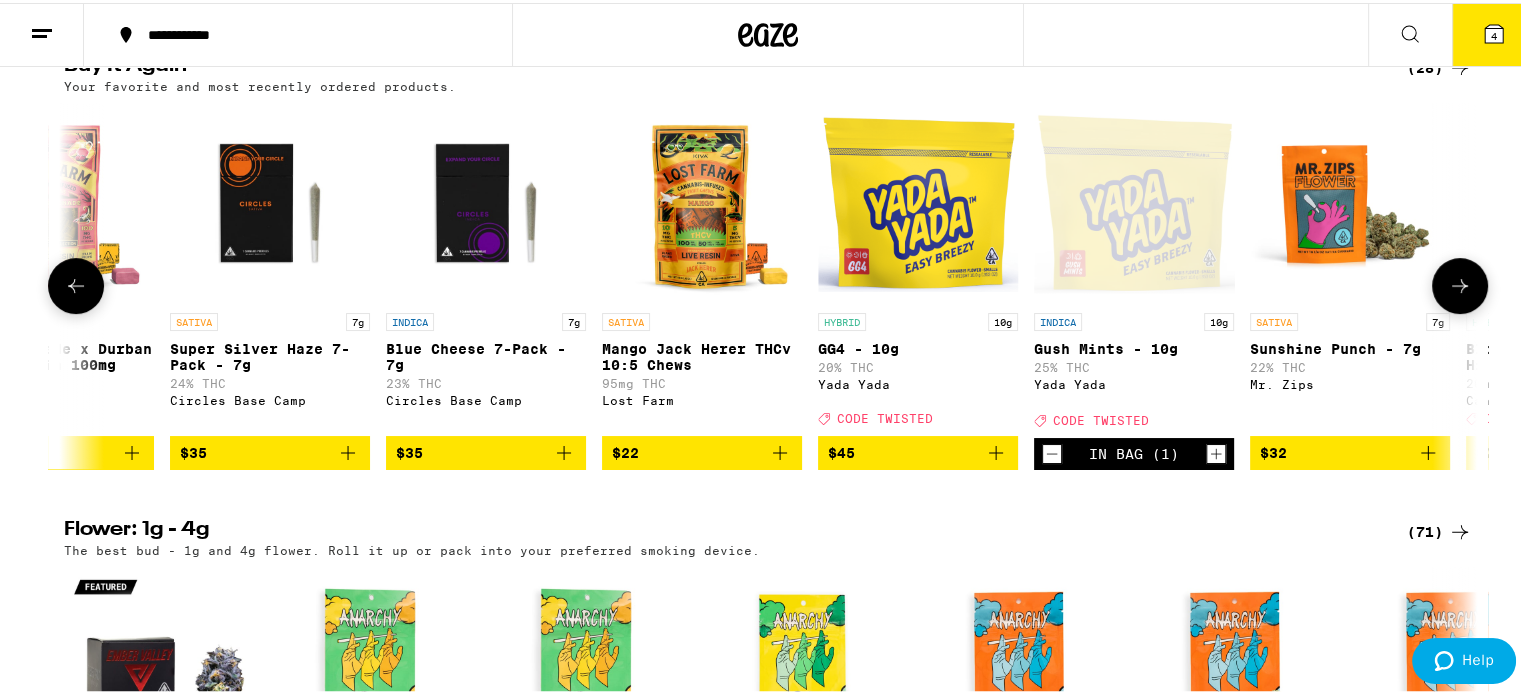 click 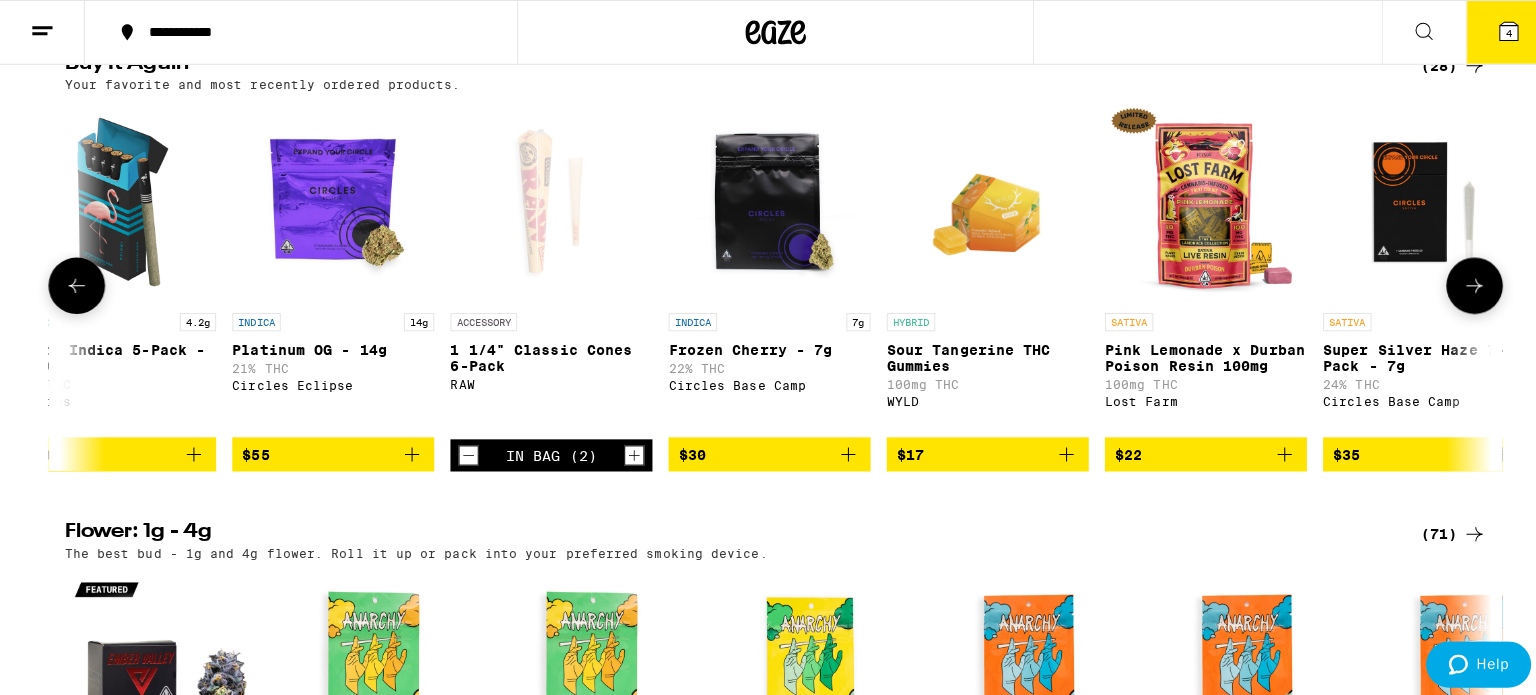 scroll, scrollTop: 0, scrollLeft: 0, axis: both 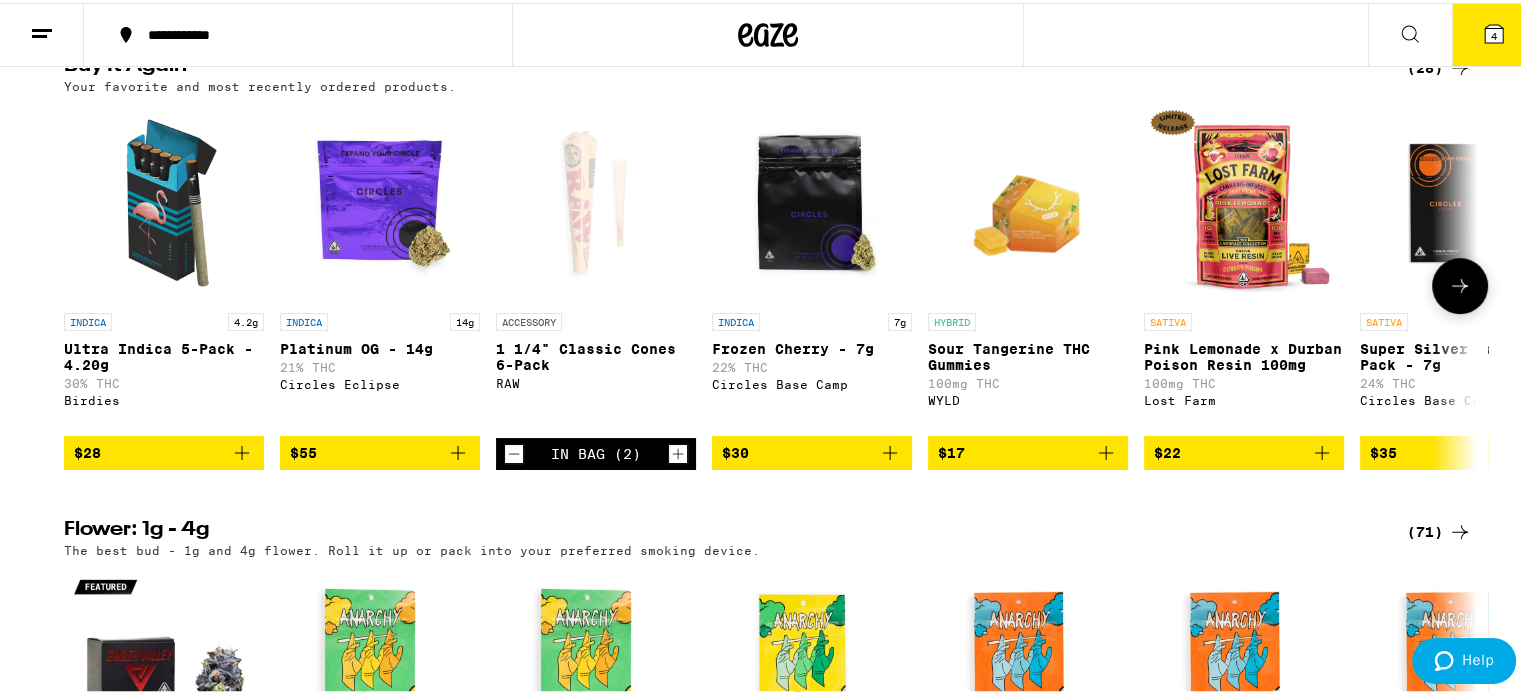 click 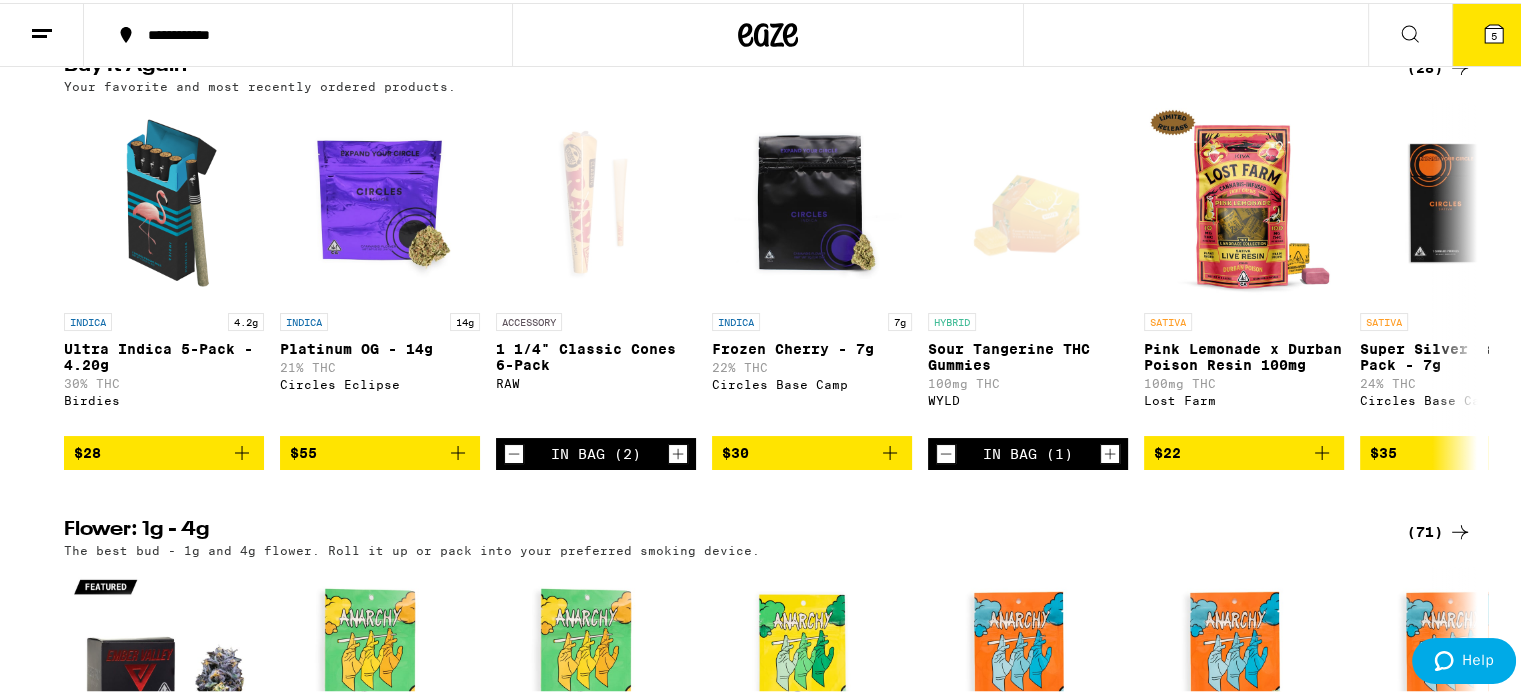 click 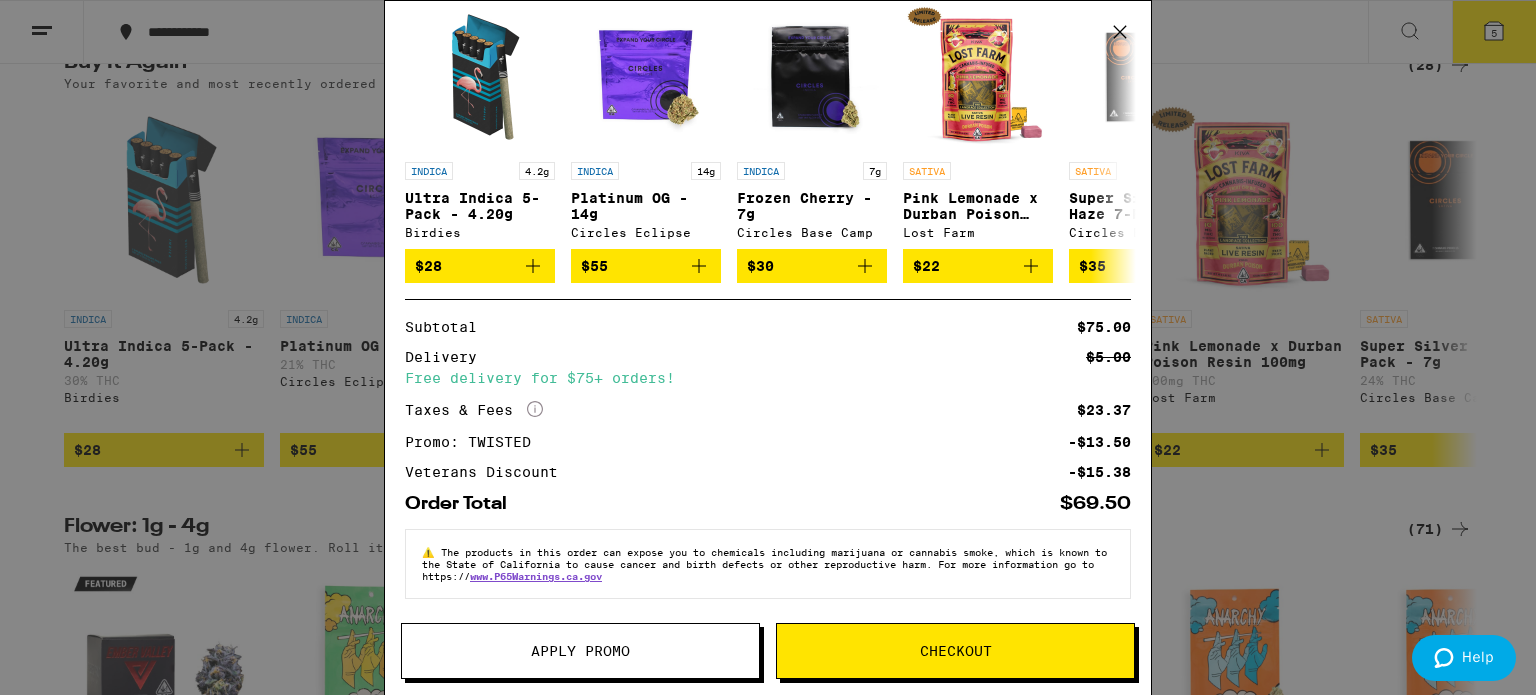 scroll, scrollTop: 408, scrollLeft: 0, axis: vertical 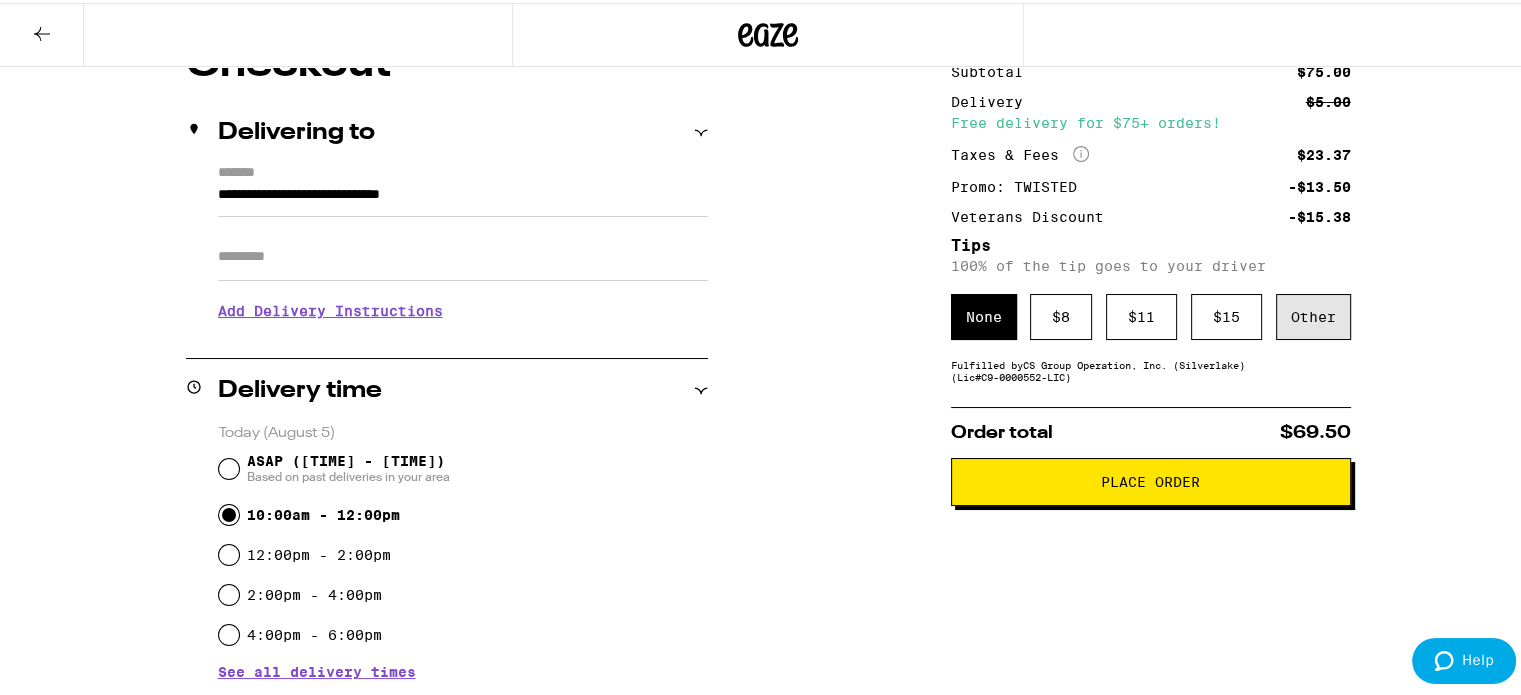 click on "Other" at bounding box center [1313, 314] 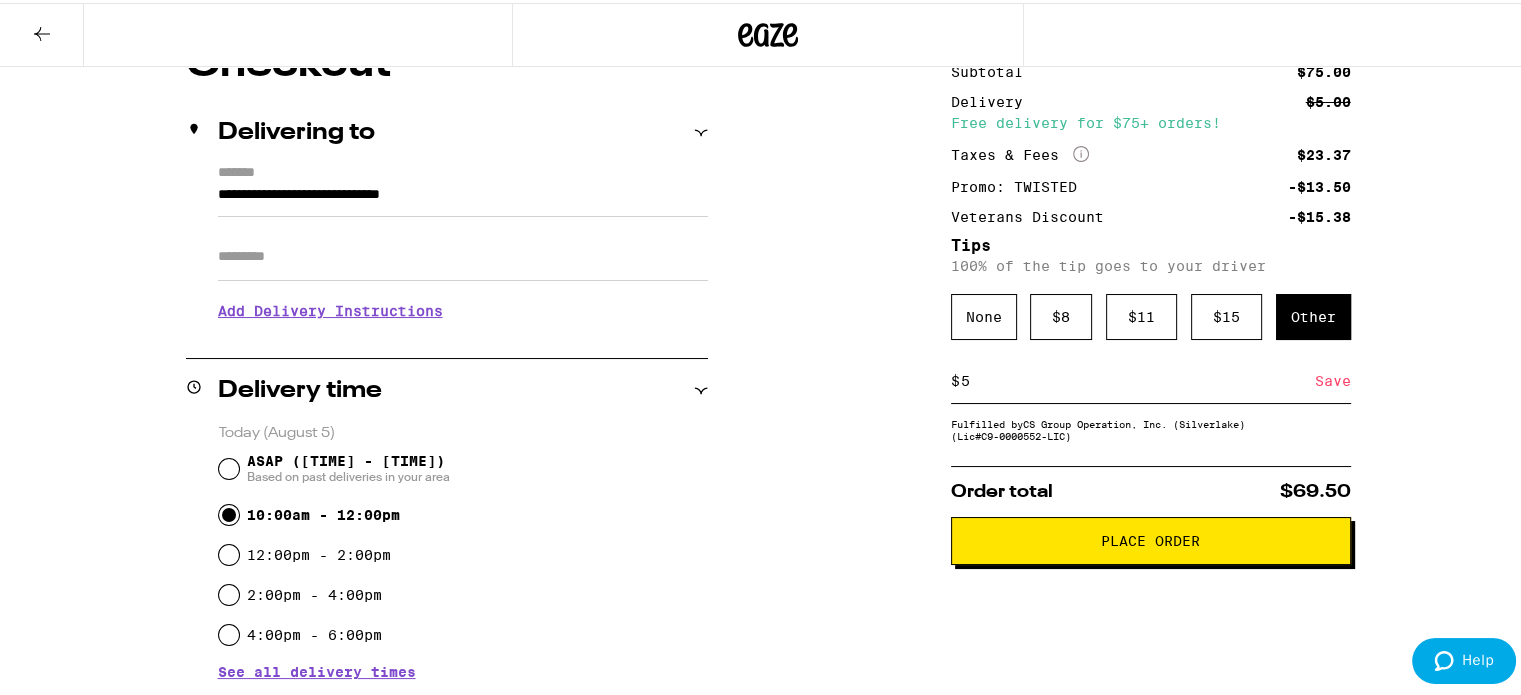 type on "5" 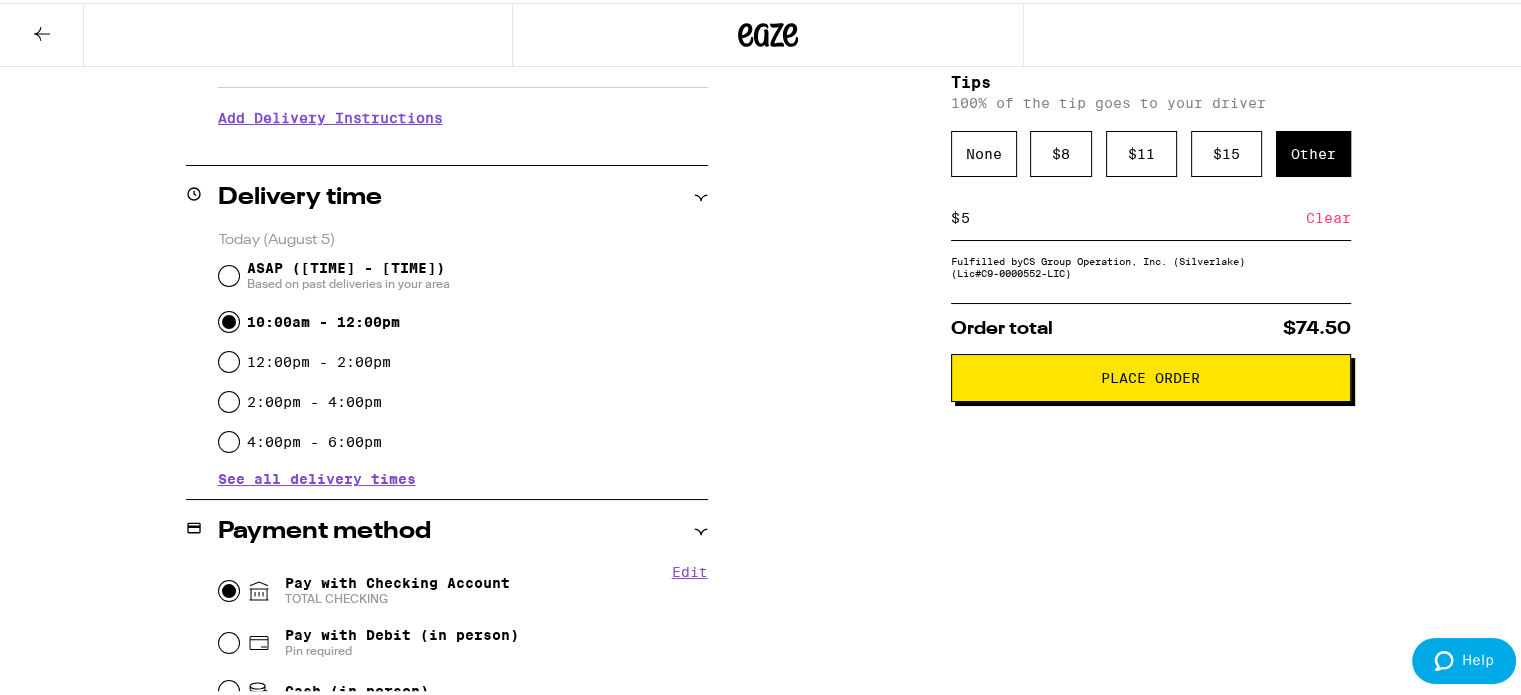 scroll, scrollTop: 500, scrollLeft: 0, axis: vertical 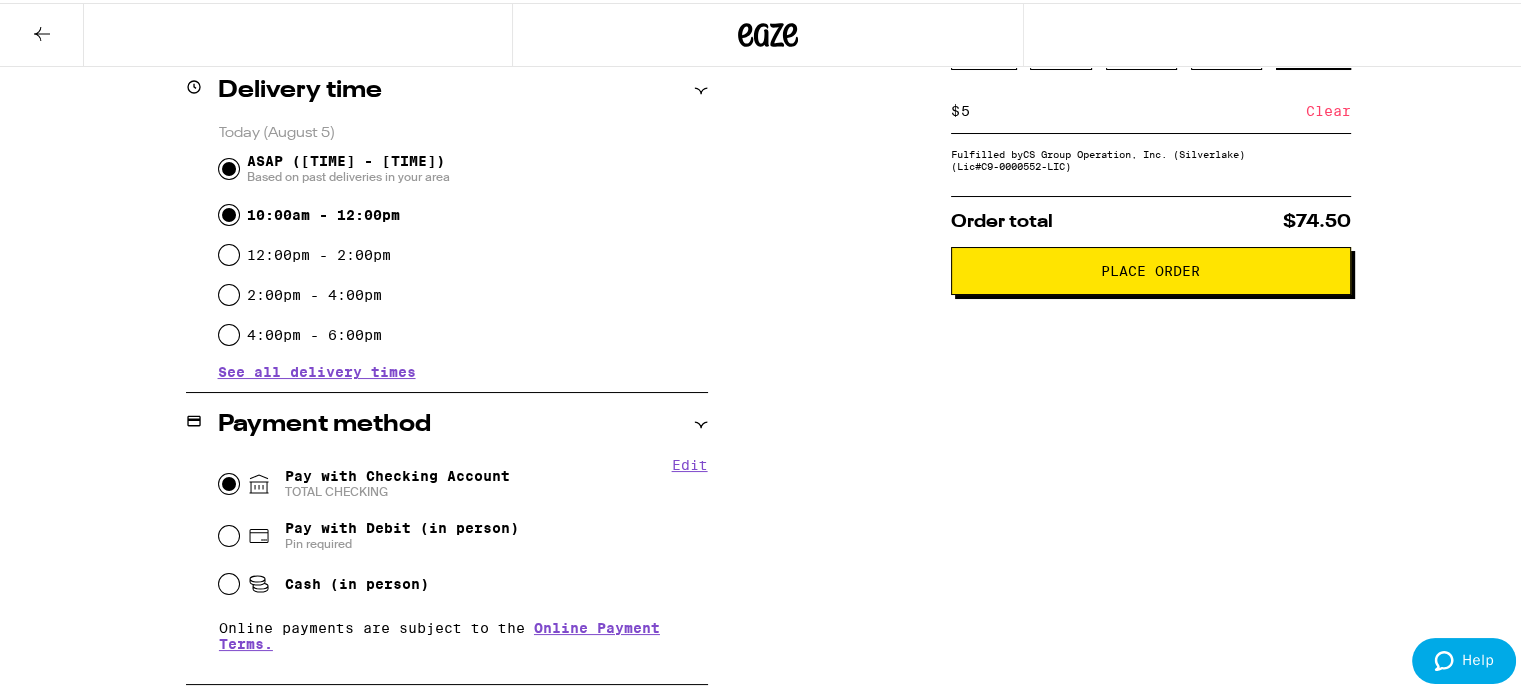 click on "ASAP ([TIME] - [TIME]) Based on past deliveries in your area" at bounding box center [229, 166] 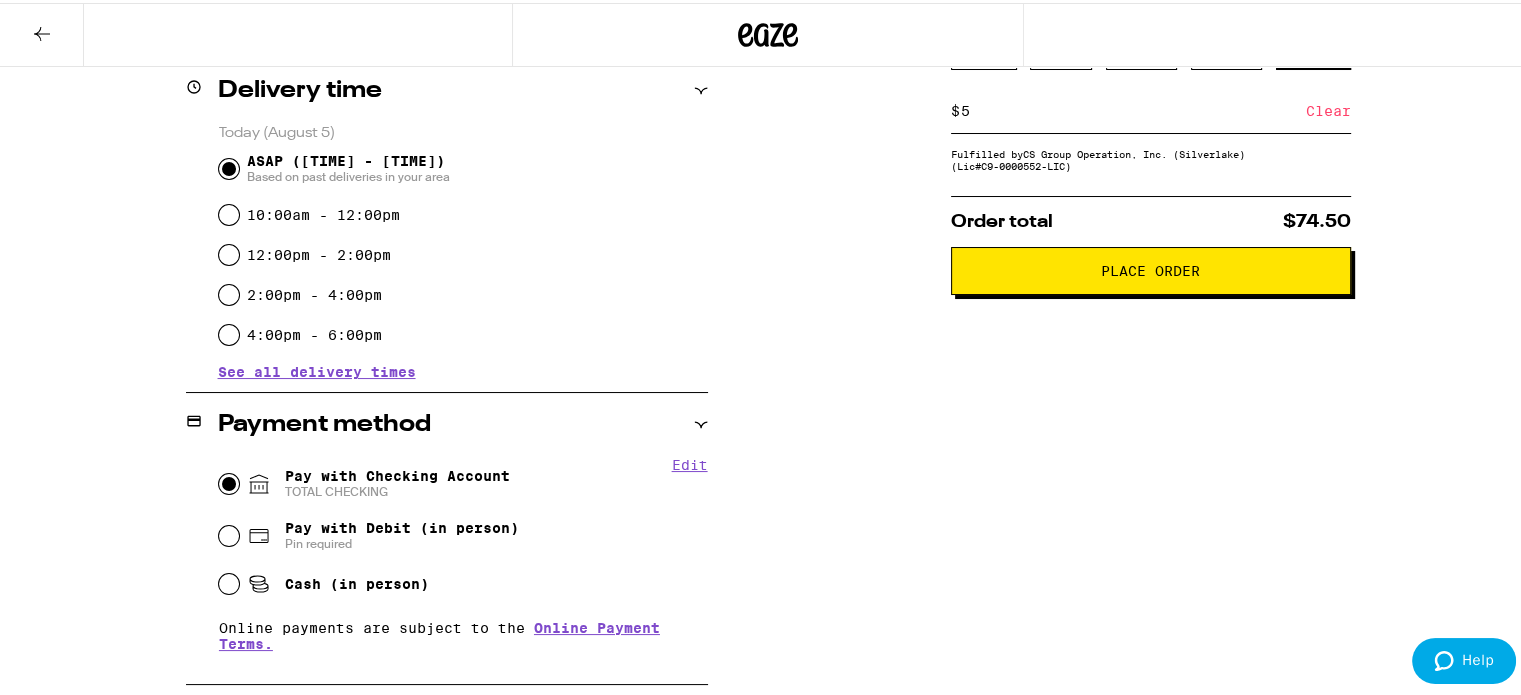 radio on "true" 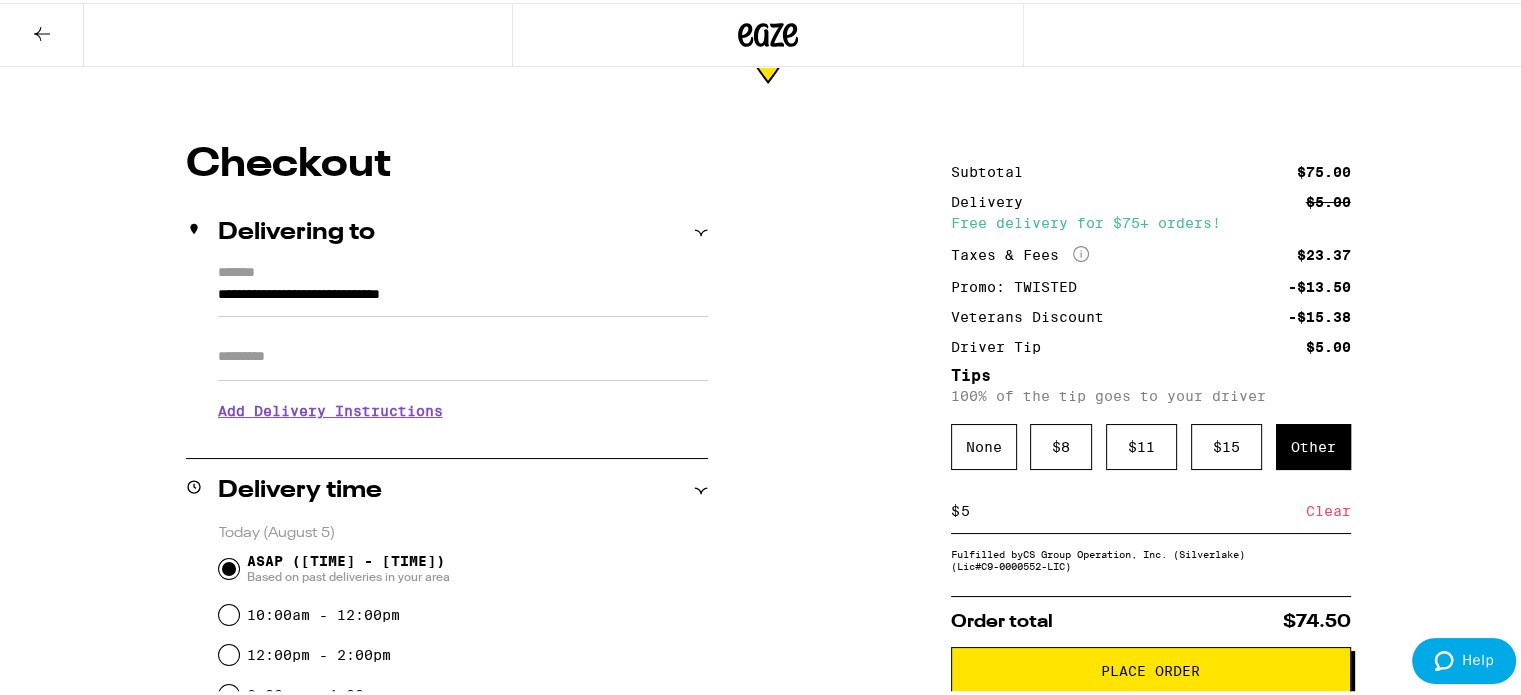 scroll, scrollTop: 100, scrollLeft: 0, axis: vertical 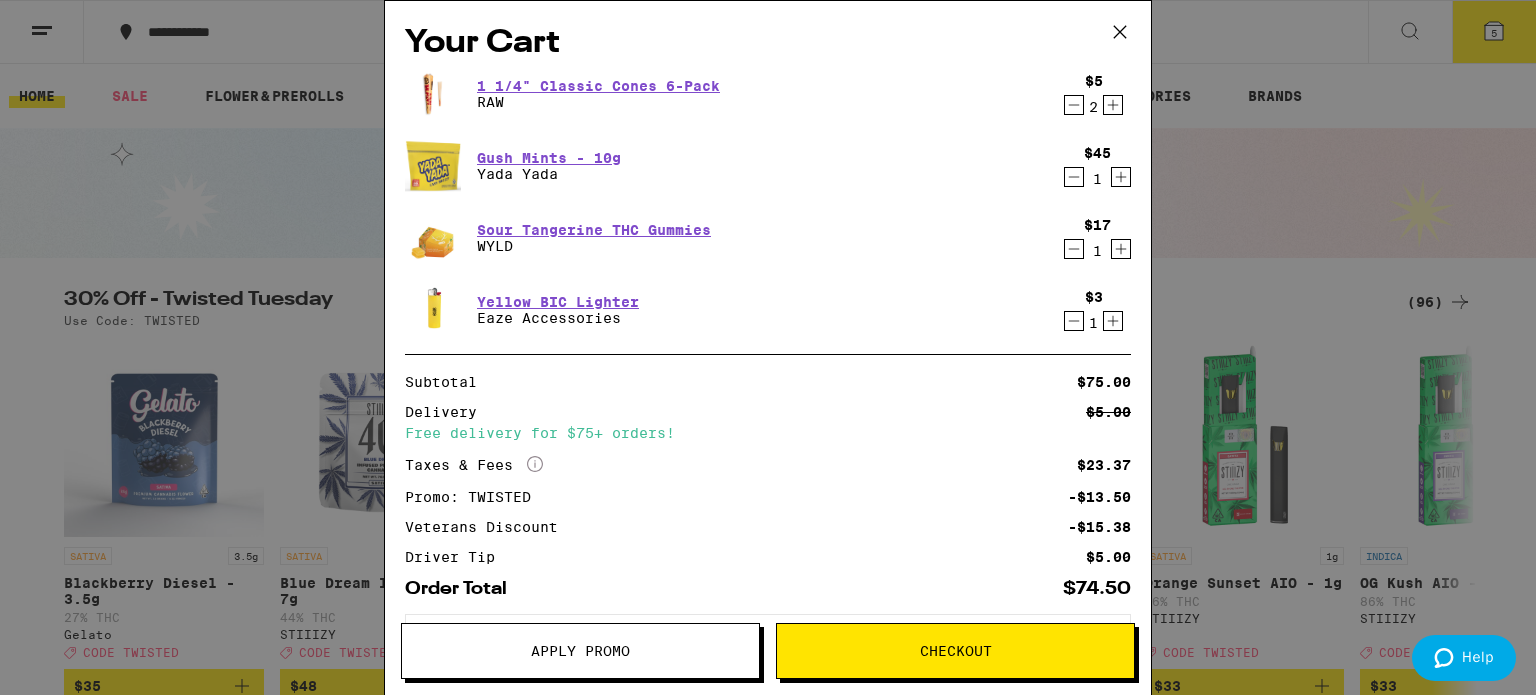 click on "Checkout" at bounding box center (955, 651) 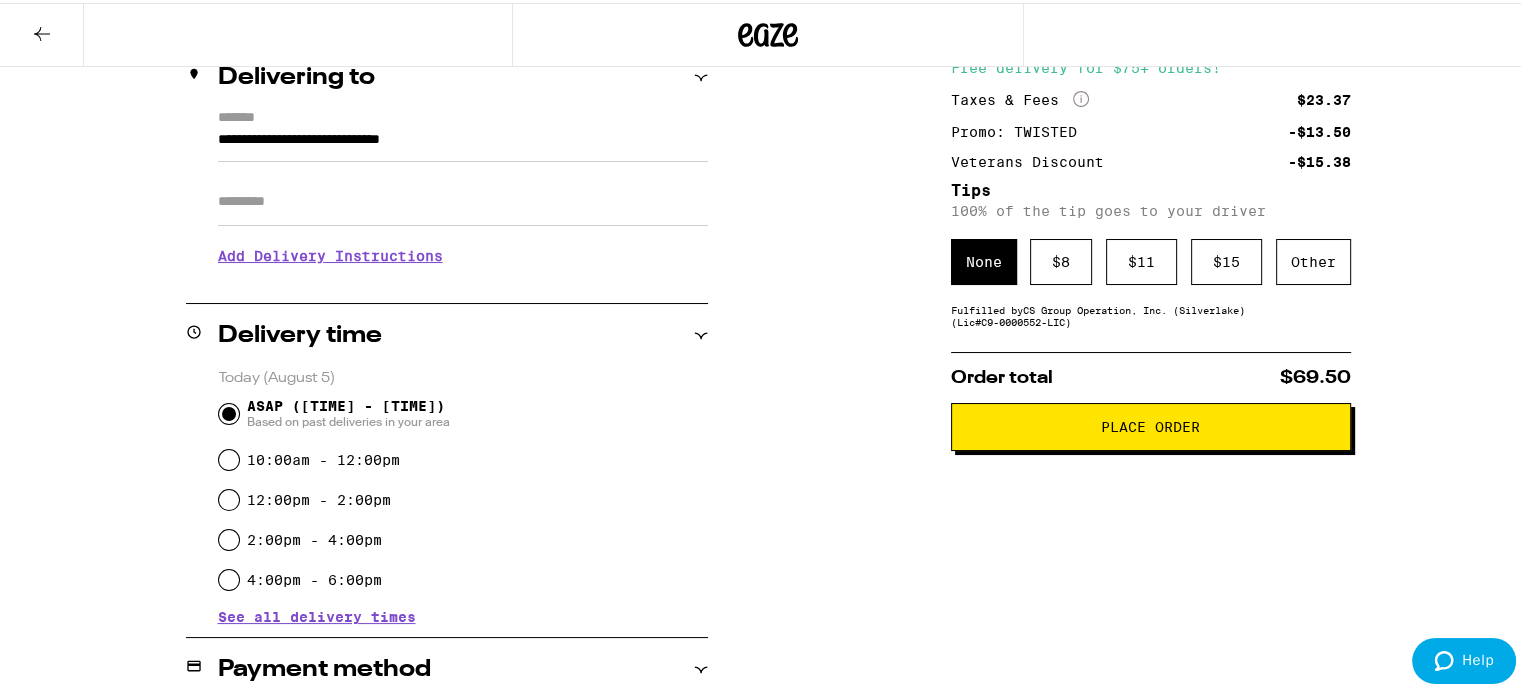 scroll, scrollTop: 300, scrollLeft: 0, axis: vertical 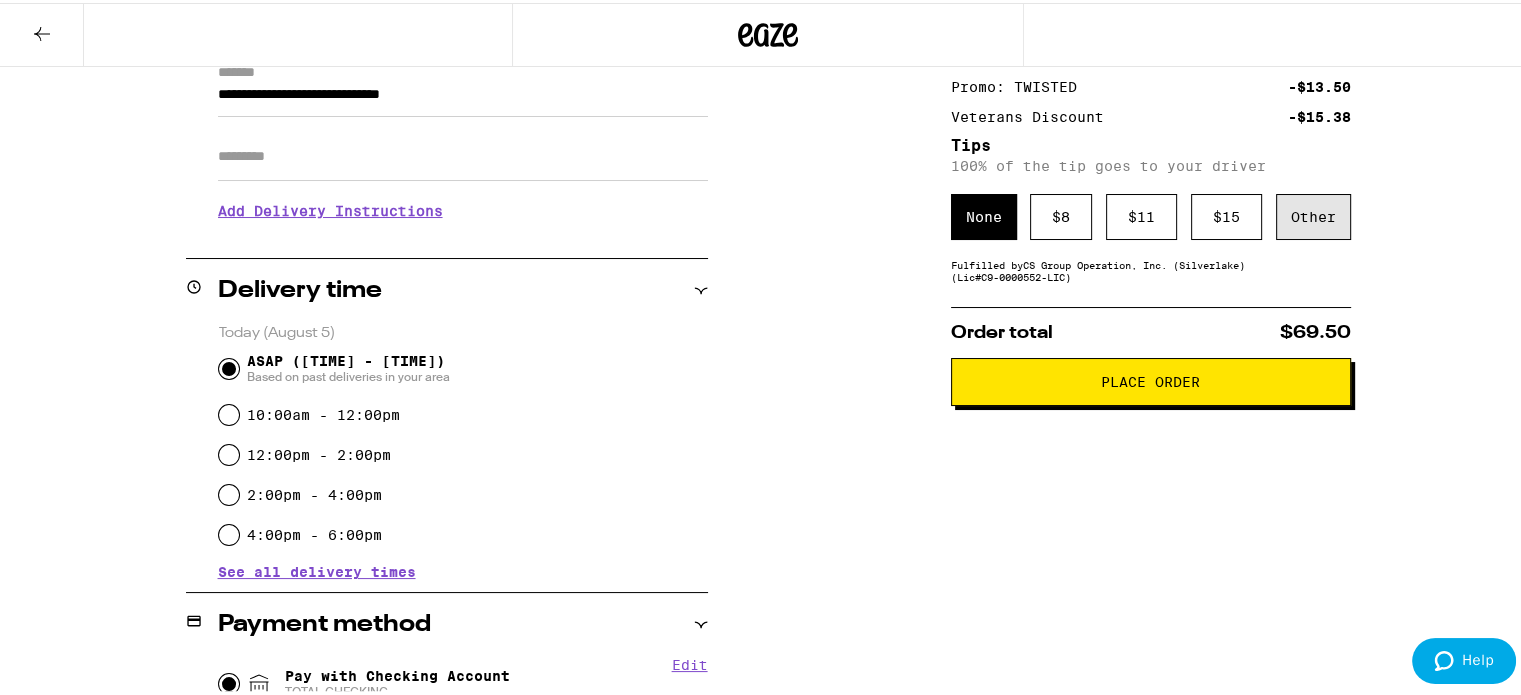 click on "Other" at bounding box center (1313, 214) 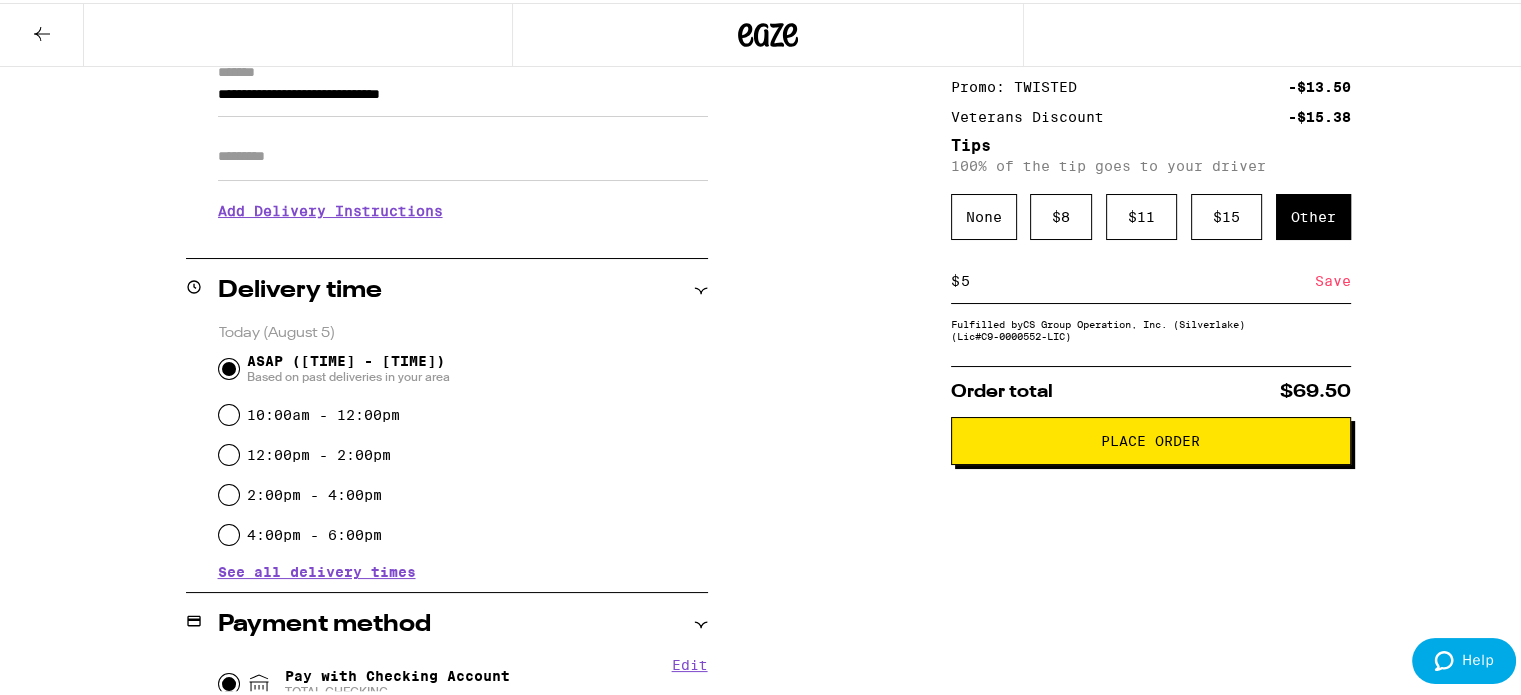 type on "5" 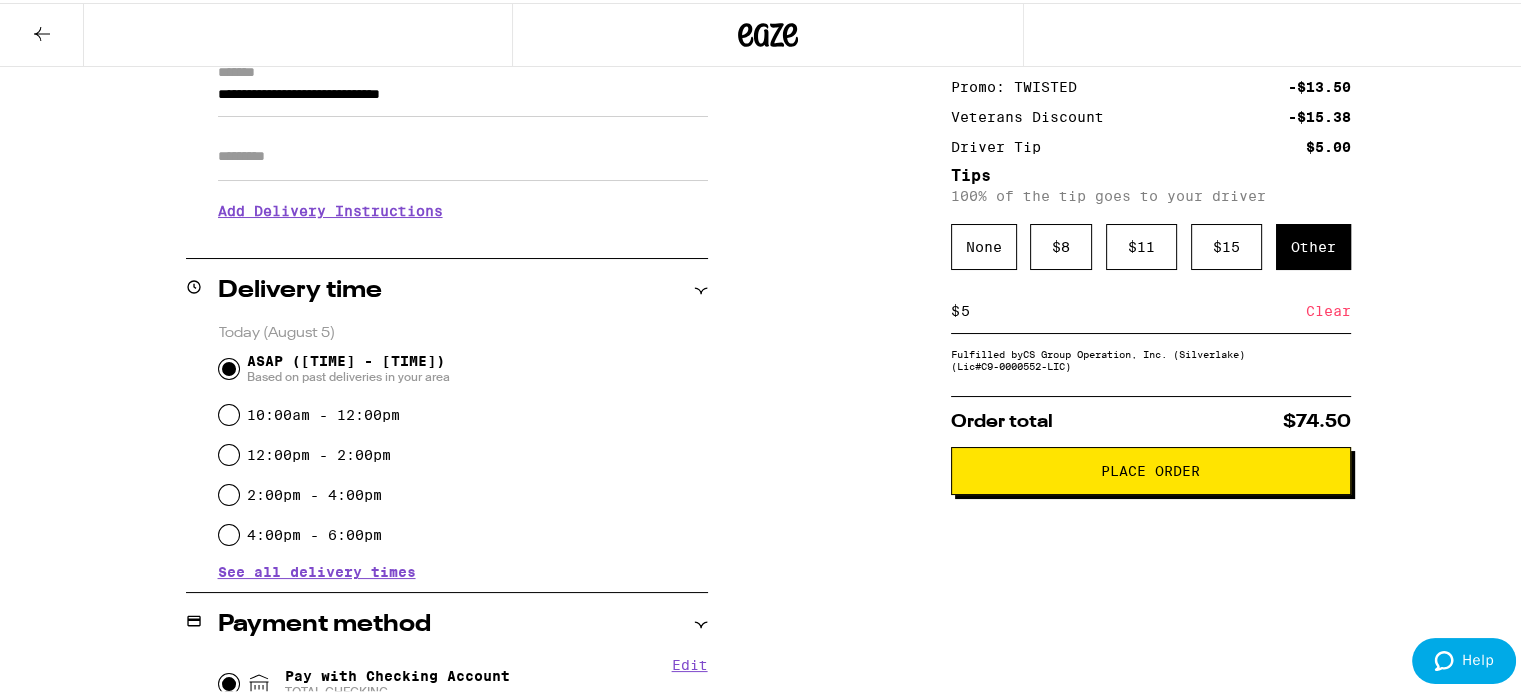 click on "Place Order" at bounding box center [1150, 468] 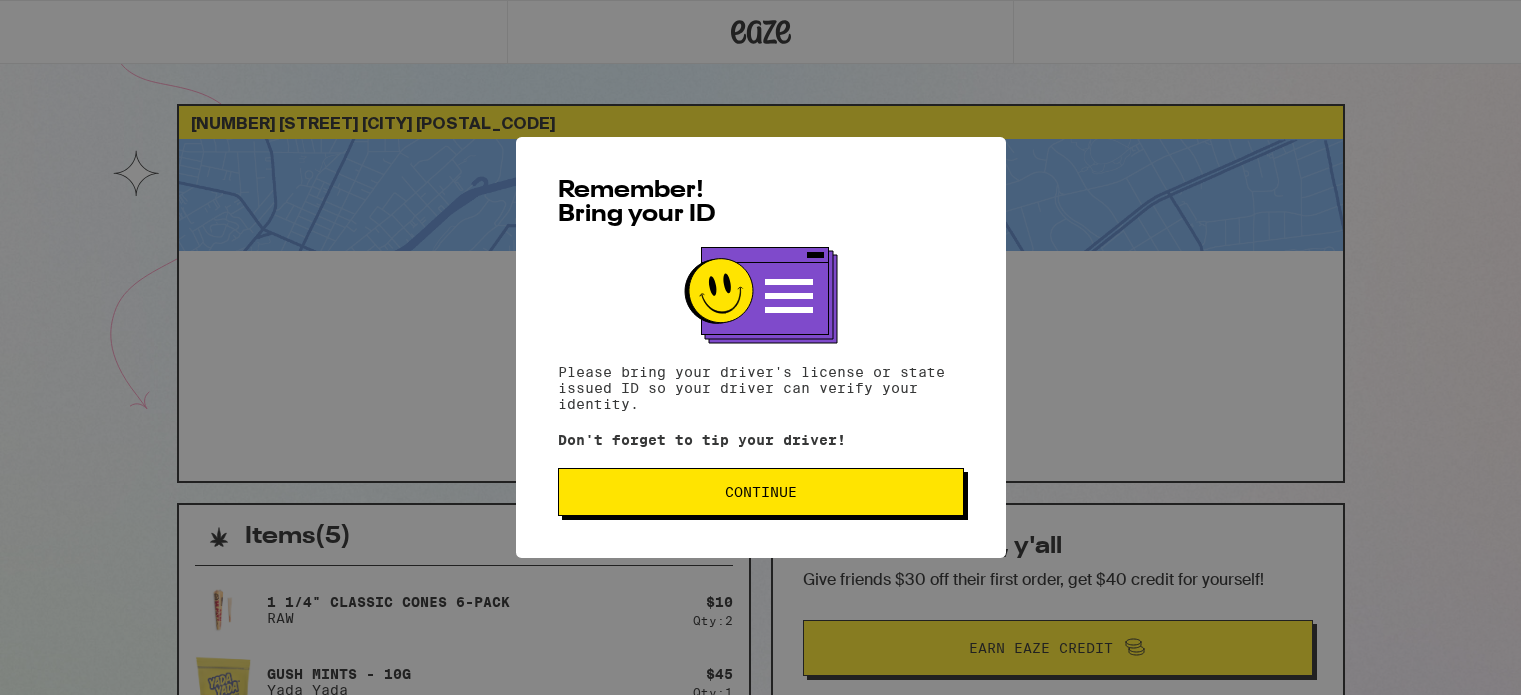 scroll, scrollTop: 0, scrollLeft: 0, axis: both 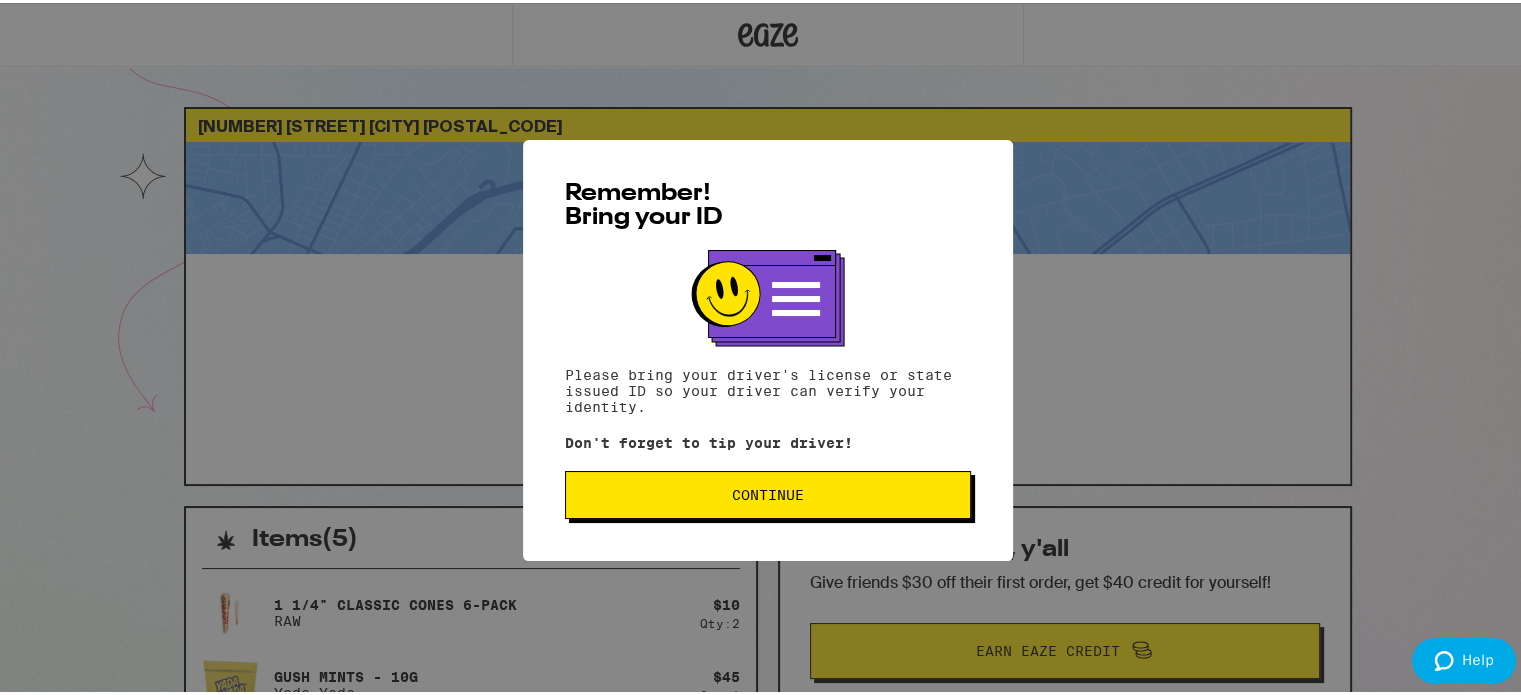 click on "Continue" at bounding box center (768, 492) 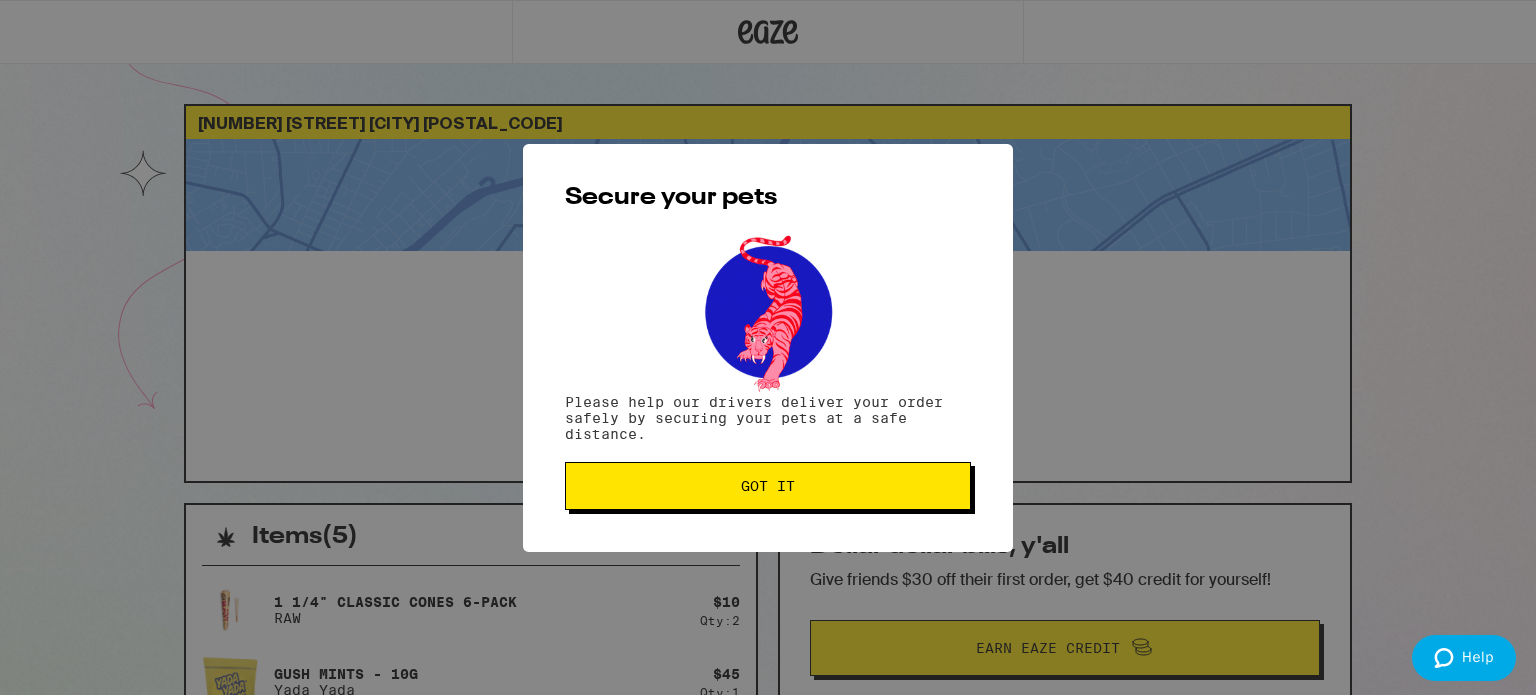 click on "Got it" at bounding box center [768, 486] 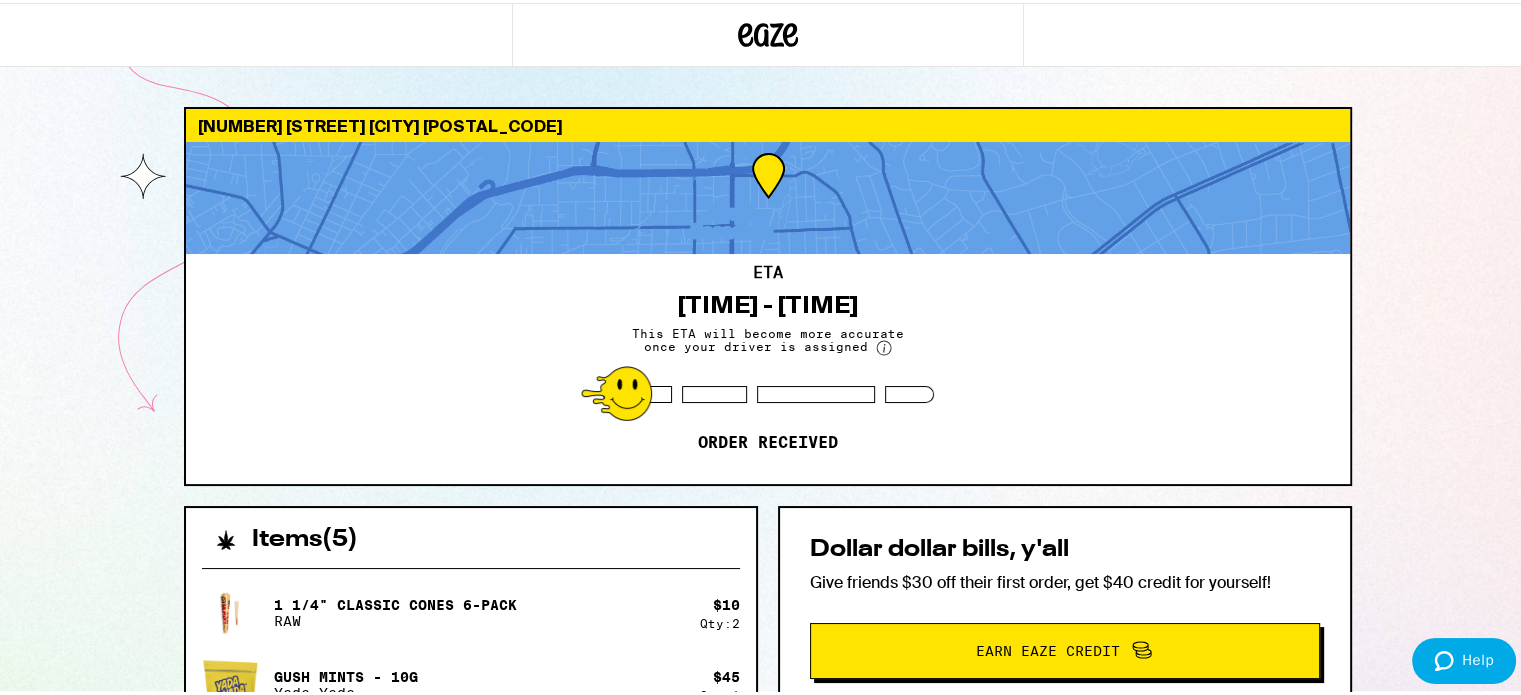 scroll, scrollTop: 0, scrollLeft: 0, axis: both 